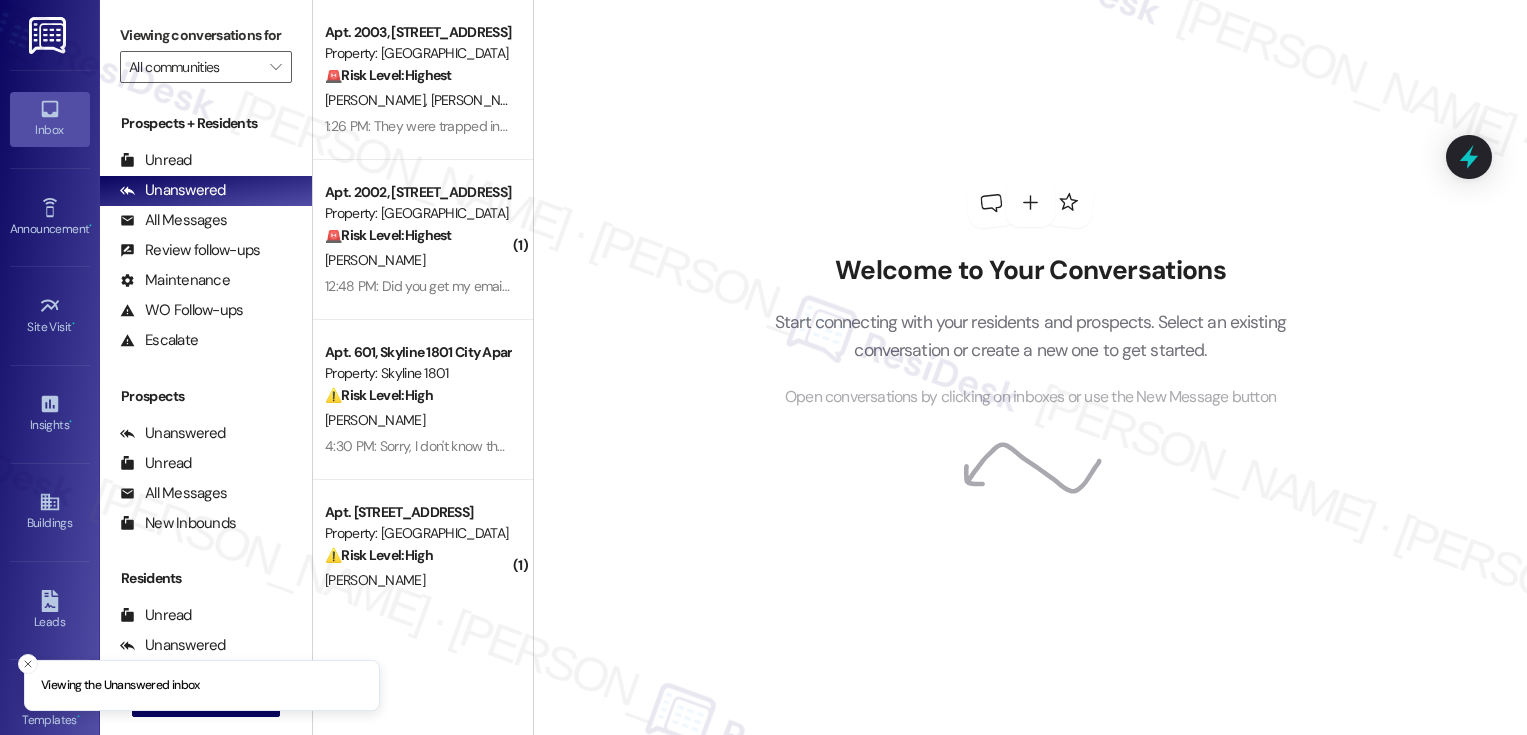 scroll, scrollTop: 0, scrollLeft: 0, axis: both 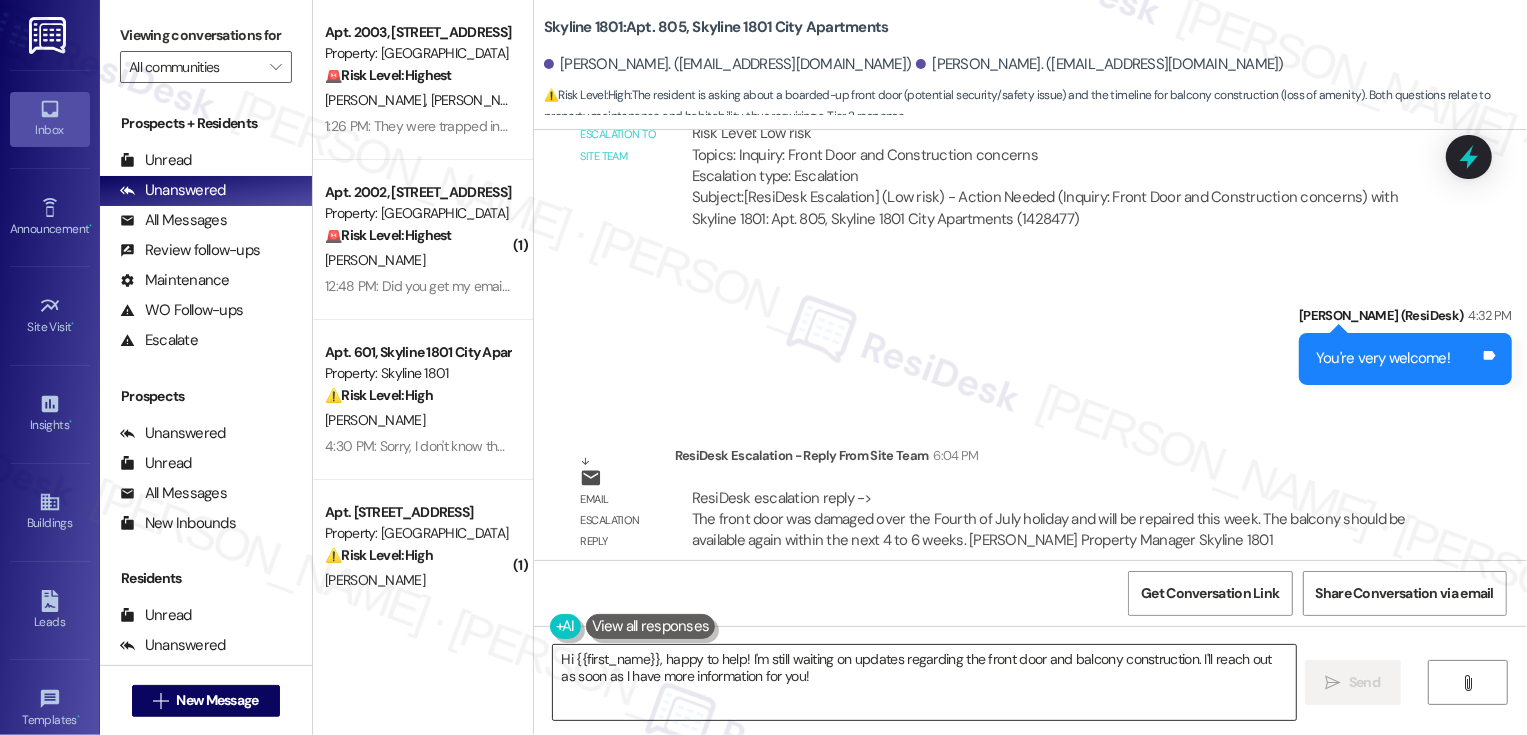 click on "Hi {{first_name}}, happy to help! I'm still waiting on updates regarding the front door and balcony construction. I'll reach out as soon as I have more information for you!" at bounding box center (924, 682) 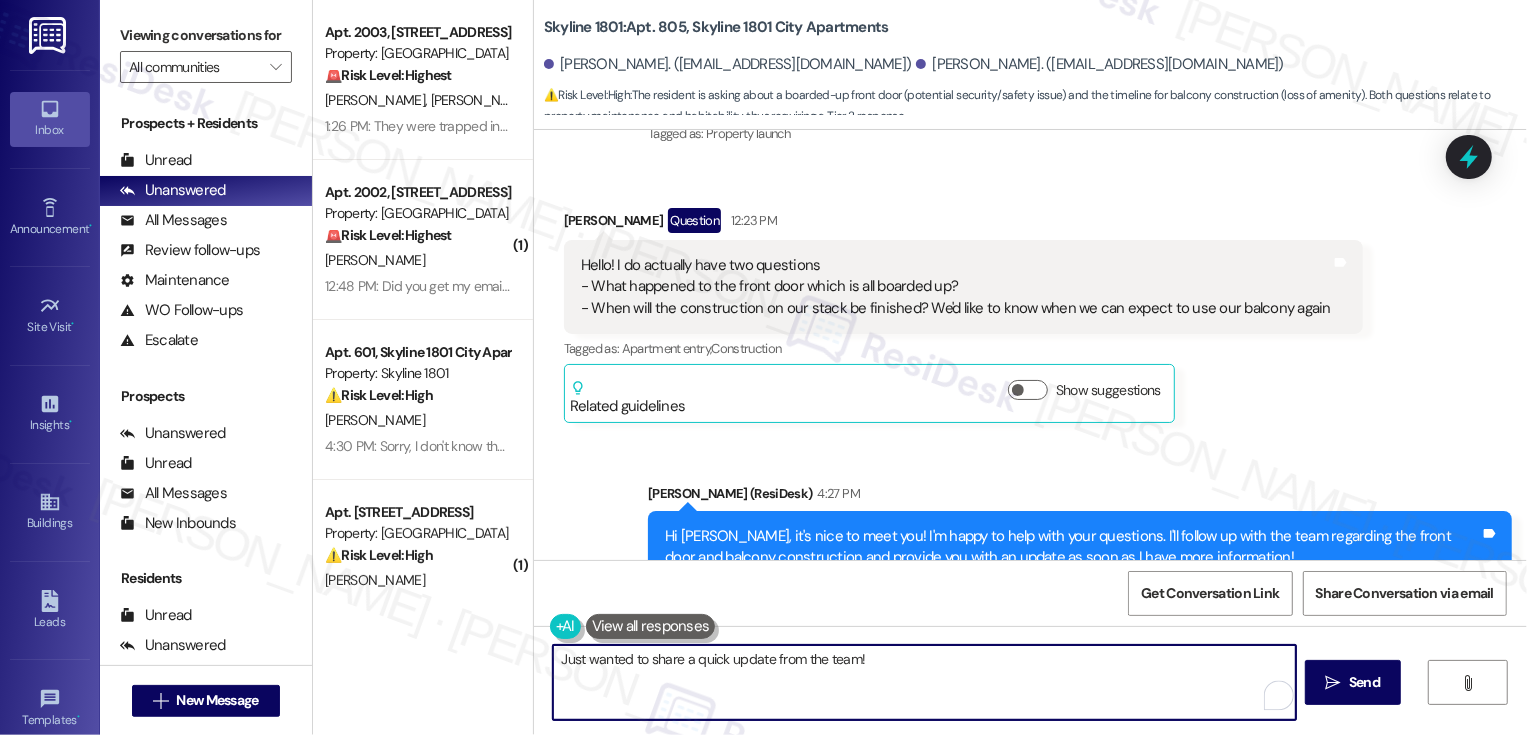 scroll, scrollTop: 319, scrollLeft: 0, axis: vertical 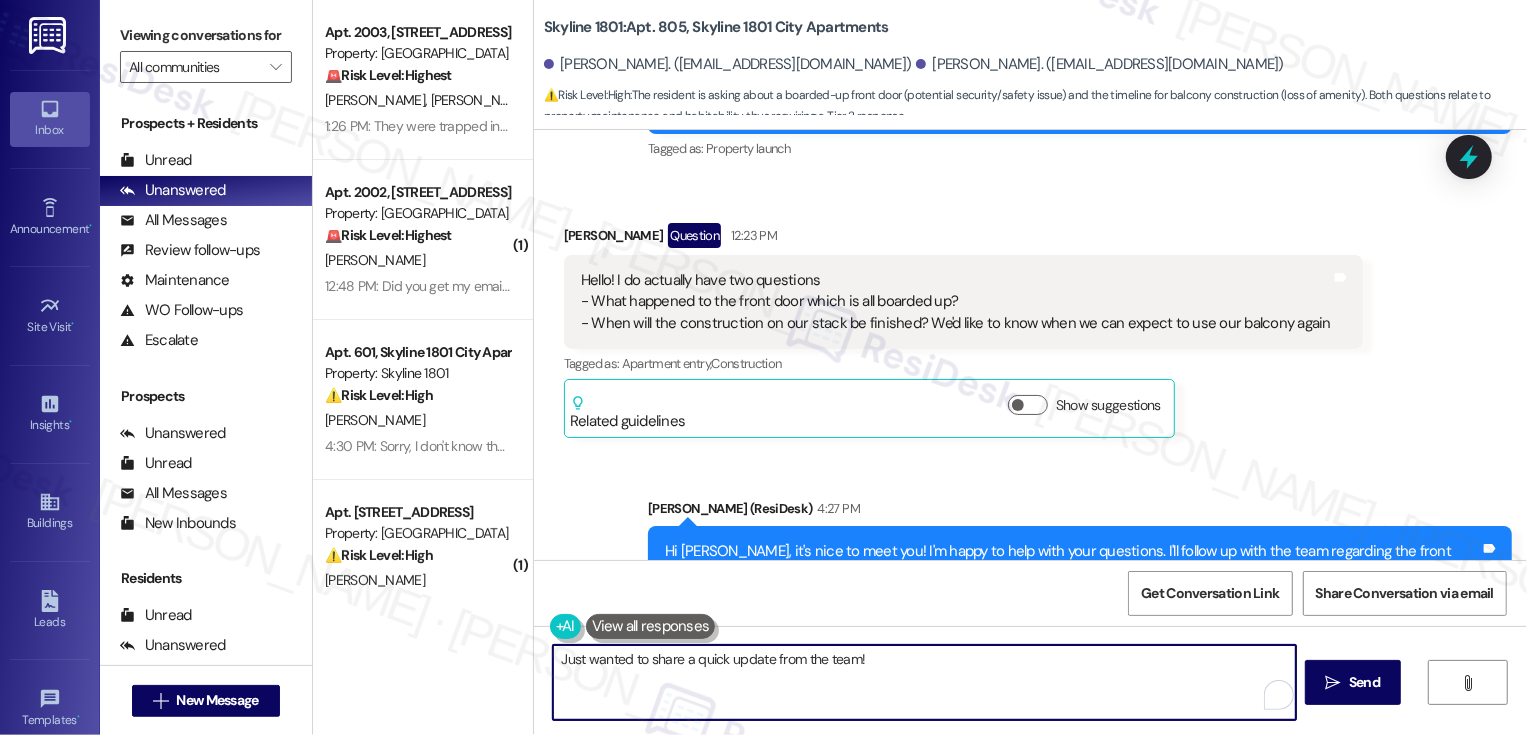 paste on "The front door was damaged over the Fourth of July holiday and will be repaired this week. The balcony should be available again within the next 4 to 6 weeks." 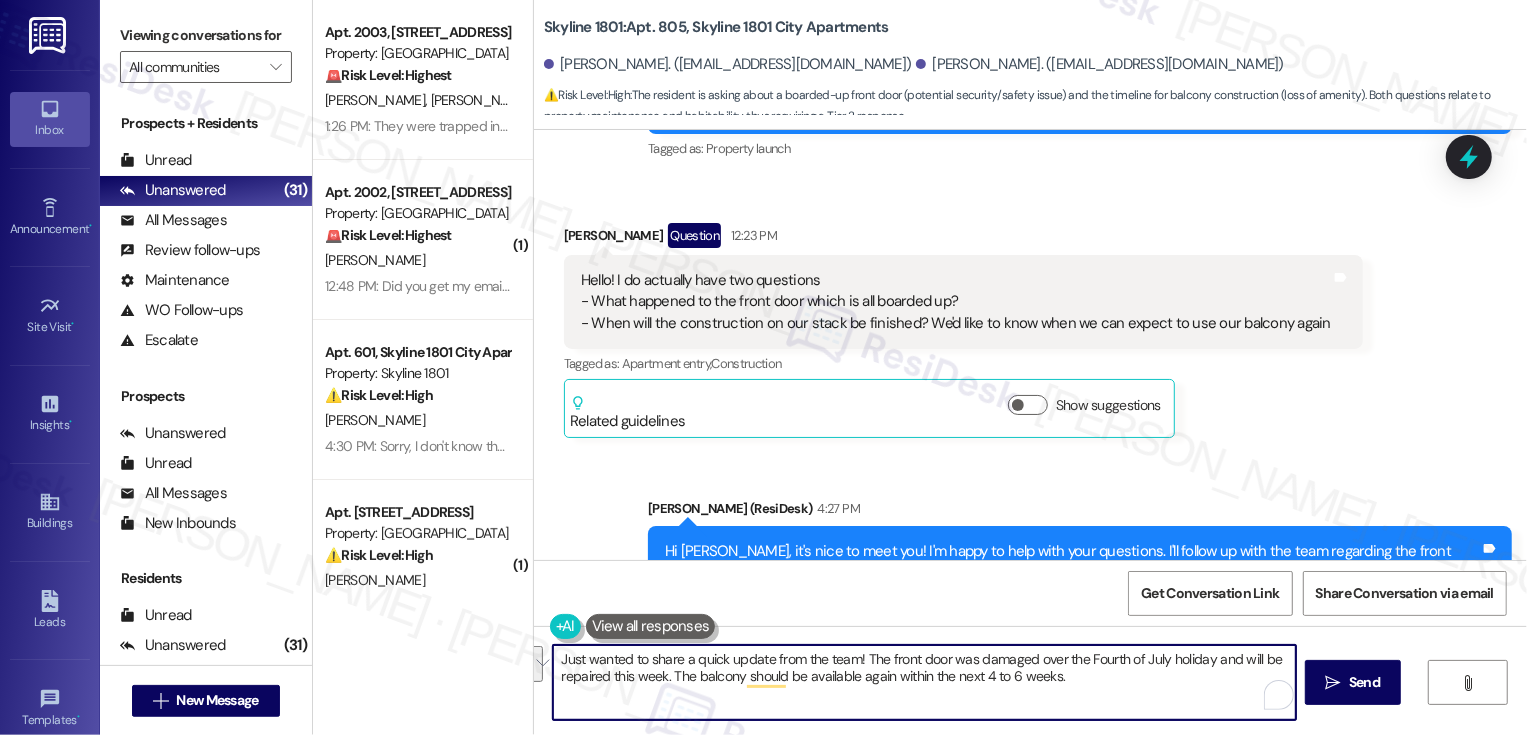 paste on "give you a quick update from the team! The front door was damaged over the Fourth of July holiday, but it’s scheduled for repair this week. The balcony should be available for use again within the next 4 to 6 weeks.
Thank you so much for your patience and understanding while this gets taken care of!" 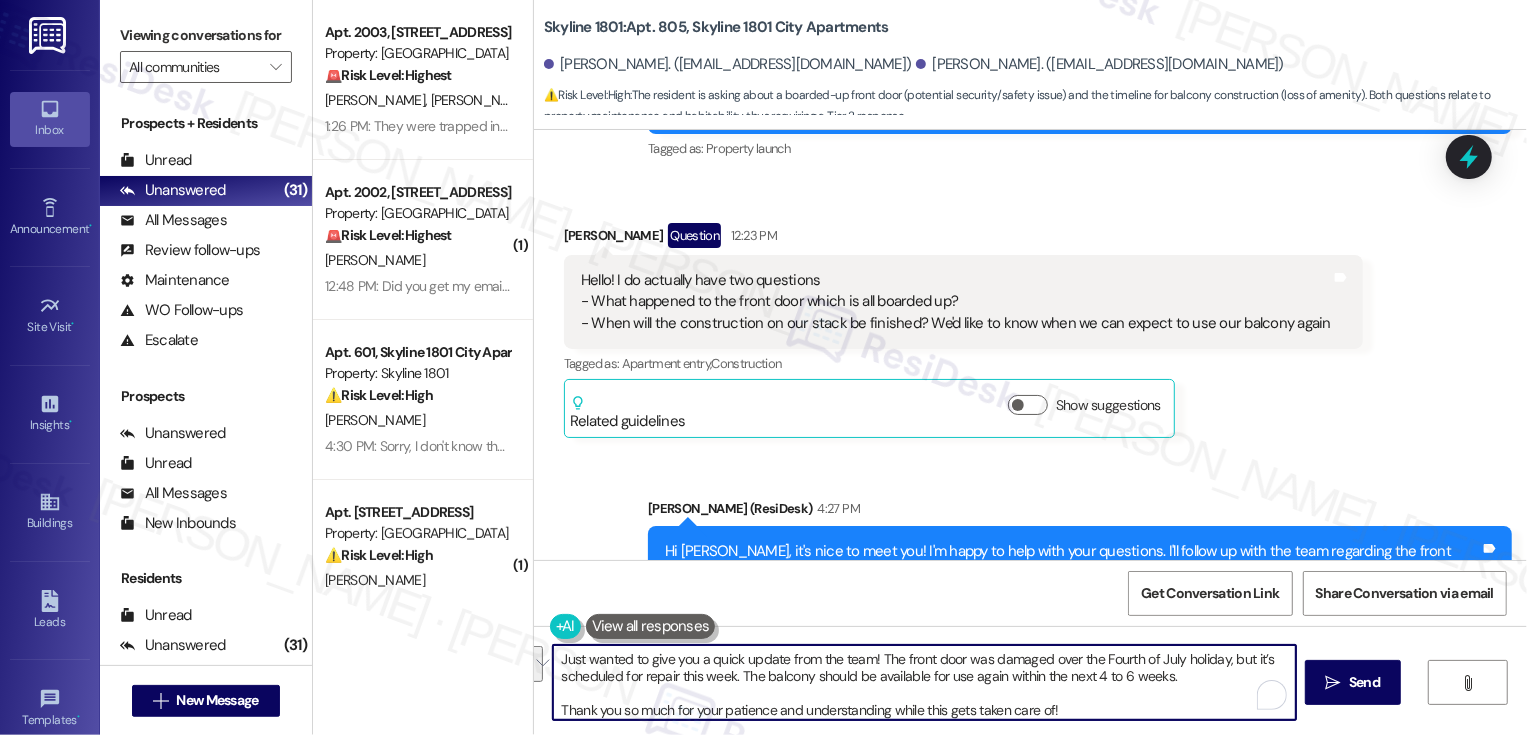 scroll, scrollTop: 34, scrollLeft: 0, axis: vertical 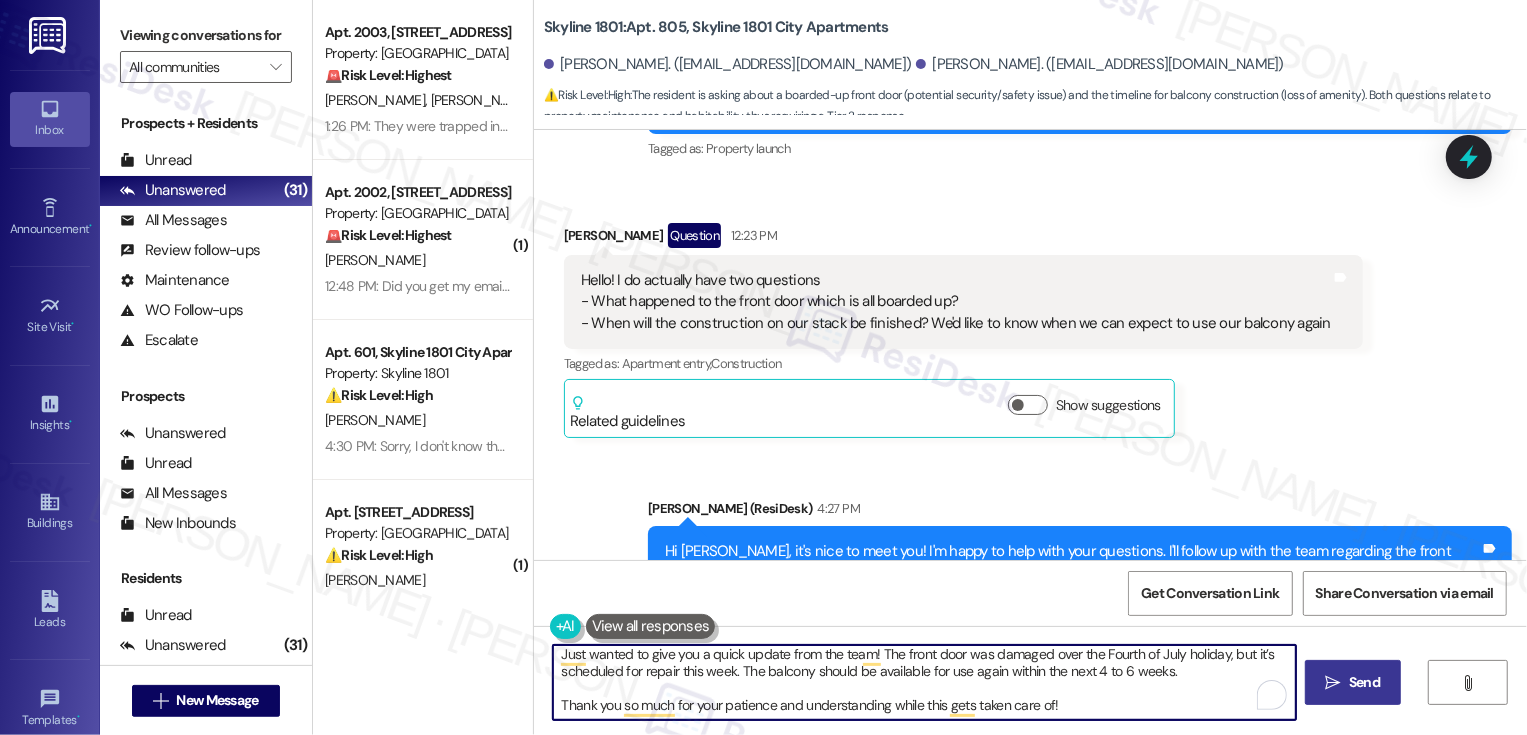 type on "Just wanted to give you a quick update from the team! The front door was damaged over the Fourth of July holiday, but it’s scheduled for repair this week. The balcony should be available for use again within the next 4 to 6 weeks.
Thank you so much for your patience and understanding while this gets taken care of!" 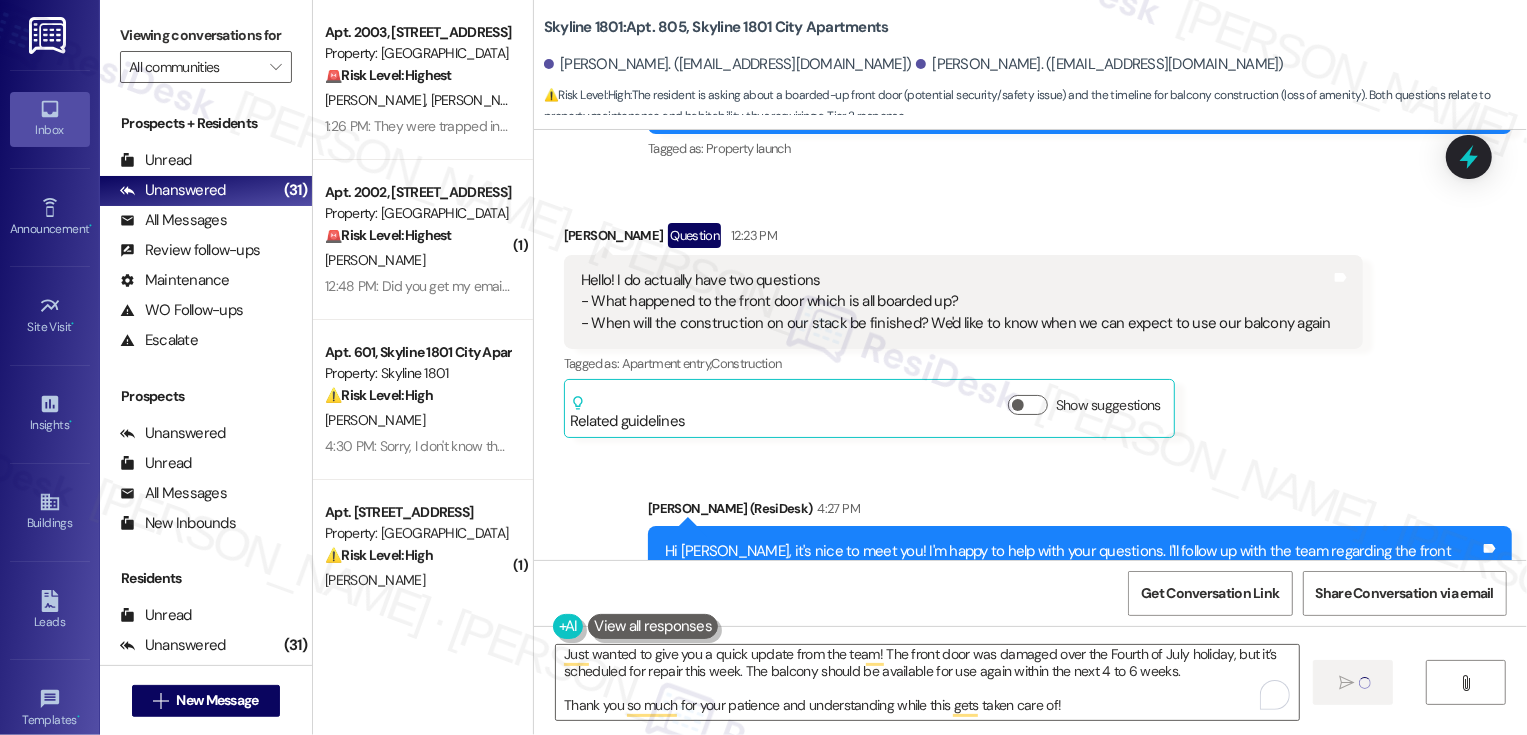 type 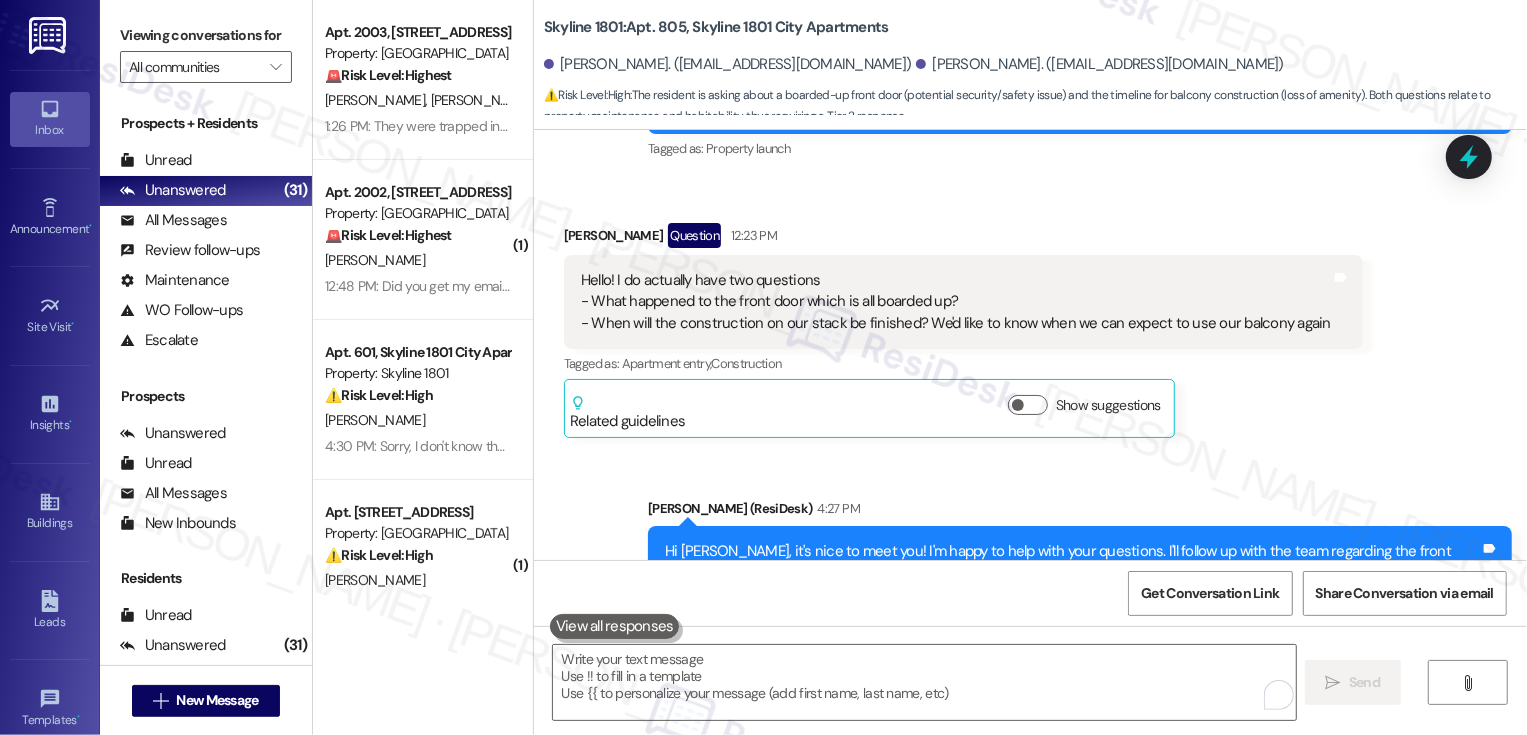 scroll, scrollTop: 0, scrollLeft: 0, axis: both 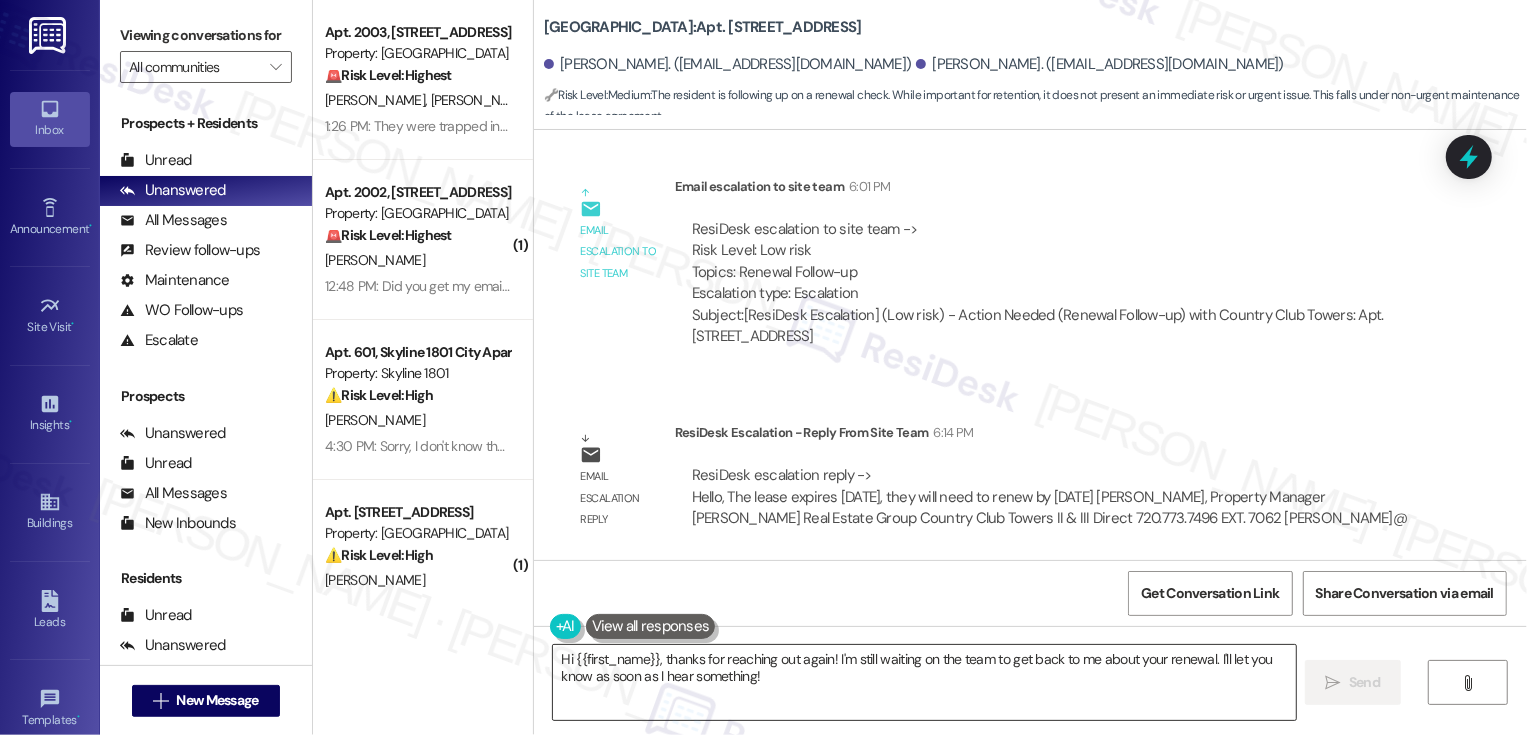 click on "Hi {{first_name}}, thanks for reaching out again! I'm still waiting on the team to get back to me about your renewal. I'll let you know as soon as I hear something!" at bounding box center (924, 682) 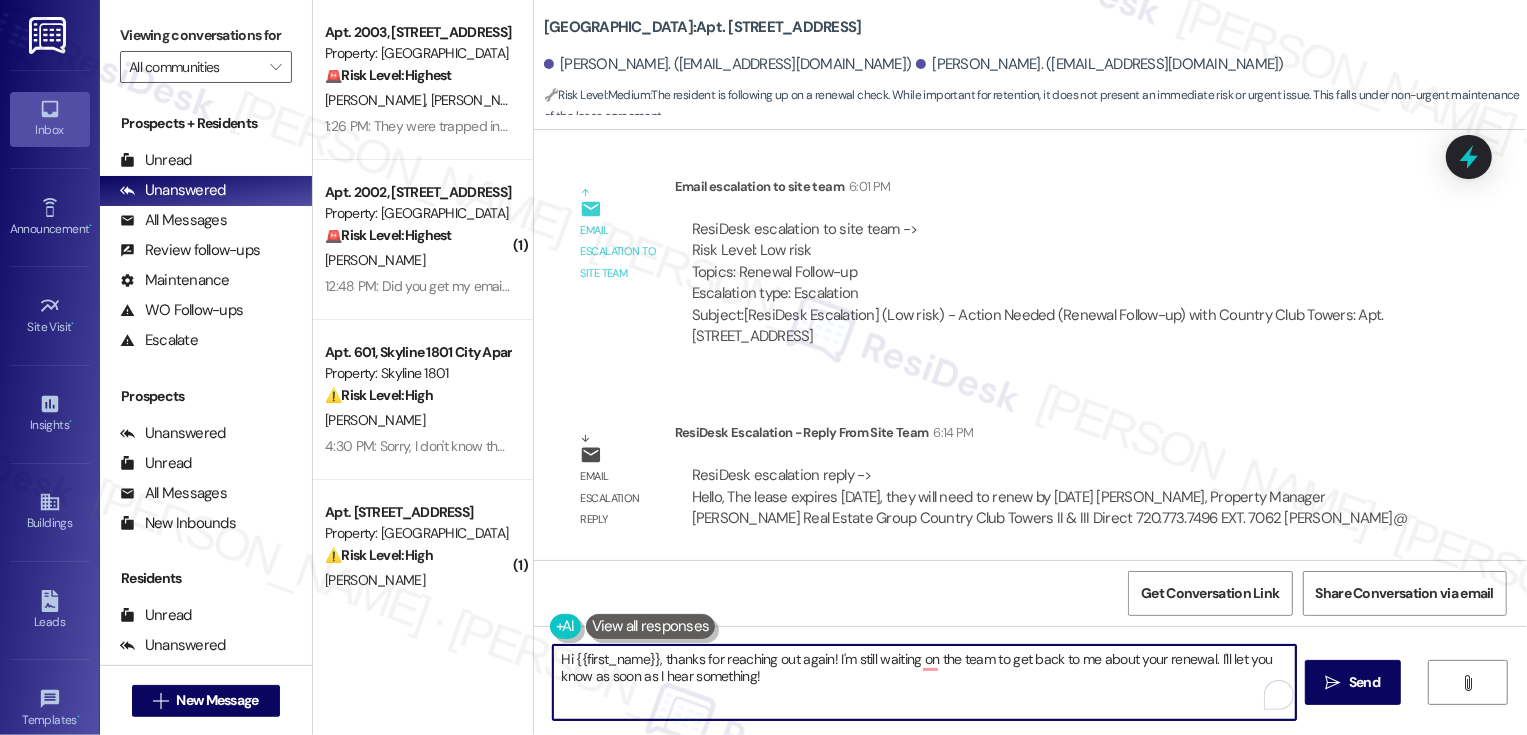 drag, startPoint x: 714, startPoint y: 659, endPoint x: 863, endPoint y: 742, distance: 170.5579 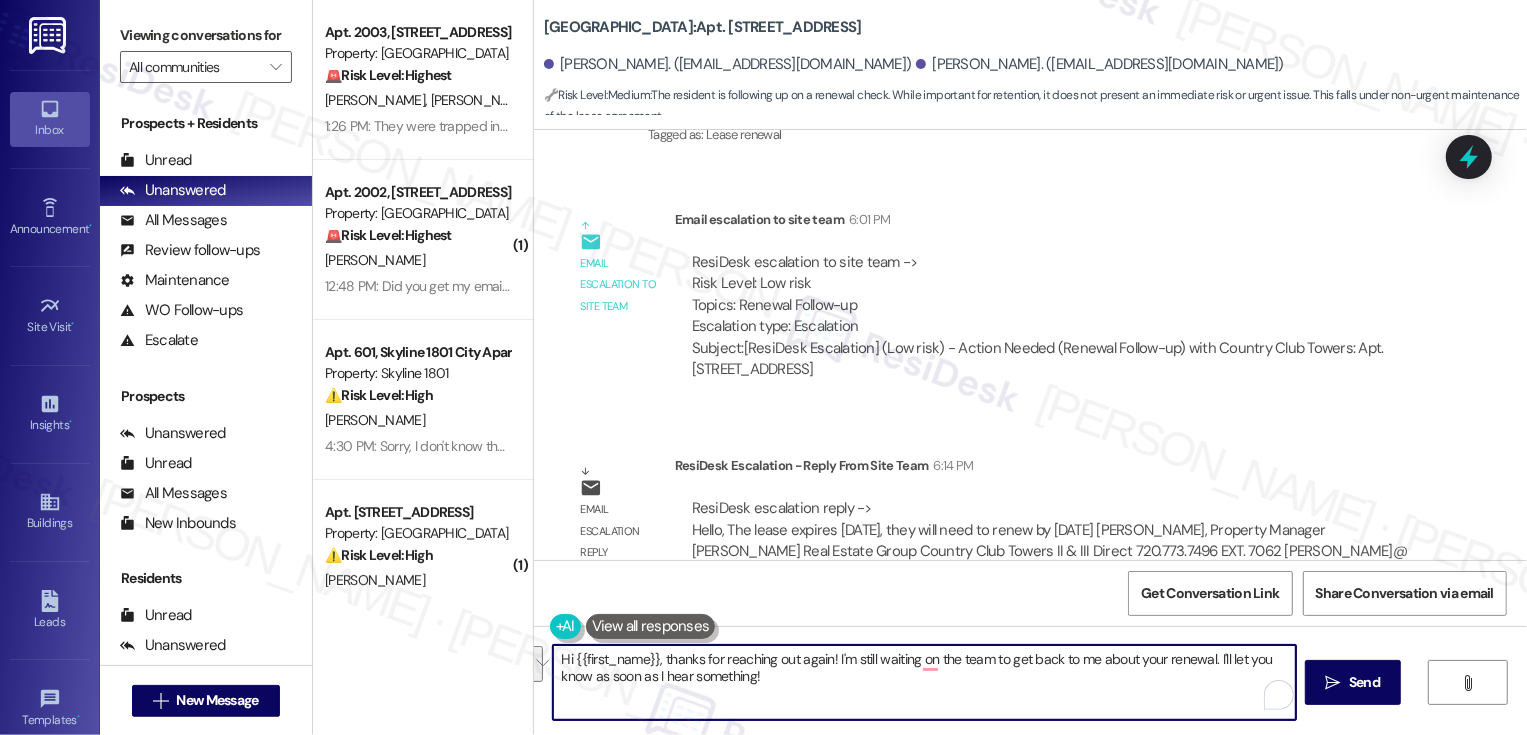 scroll, scrollTop: 1659, scrollLeft: 0, axis: vertical 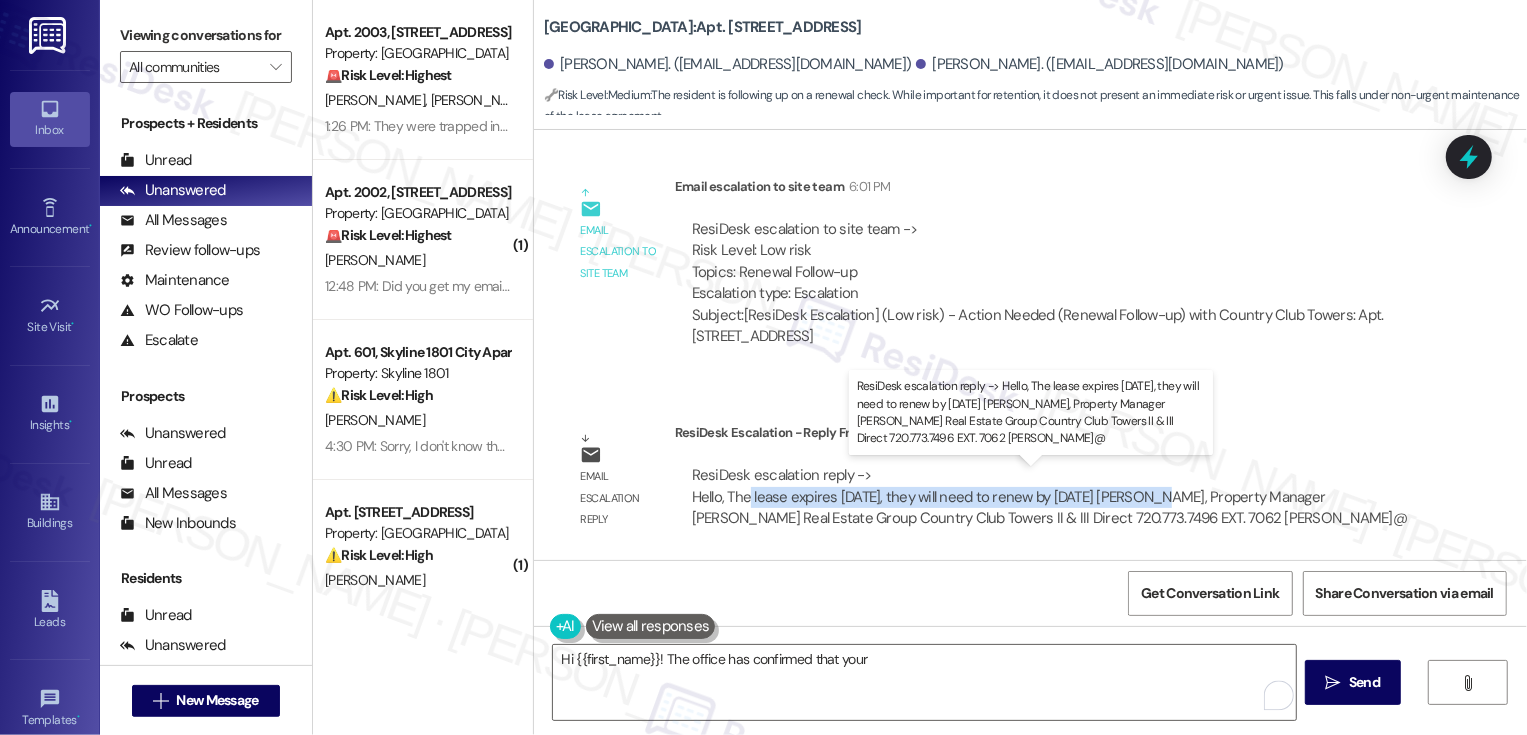 drag, startPoint x: 736, startPoint y: 495, endPoint x: 1132, endPoint y: 499, distance: 396.0202 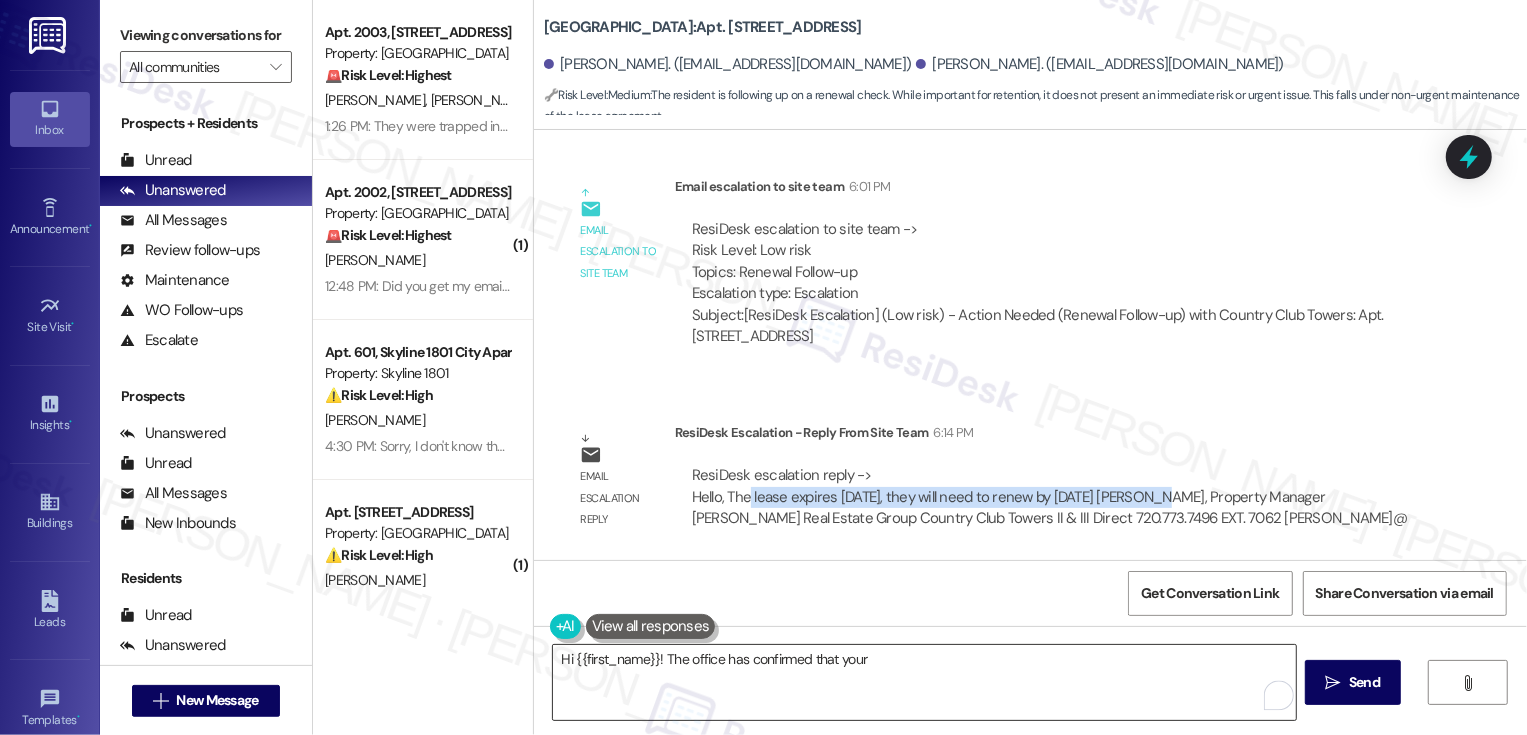 click on "Hi {{first_name}}! The office has confirmed that your" at bounding box center [924, 682] 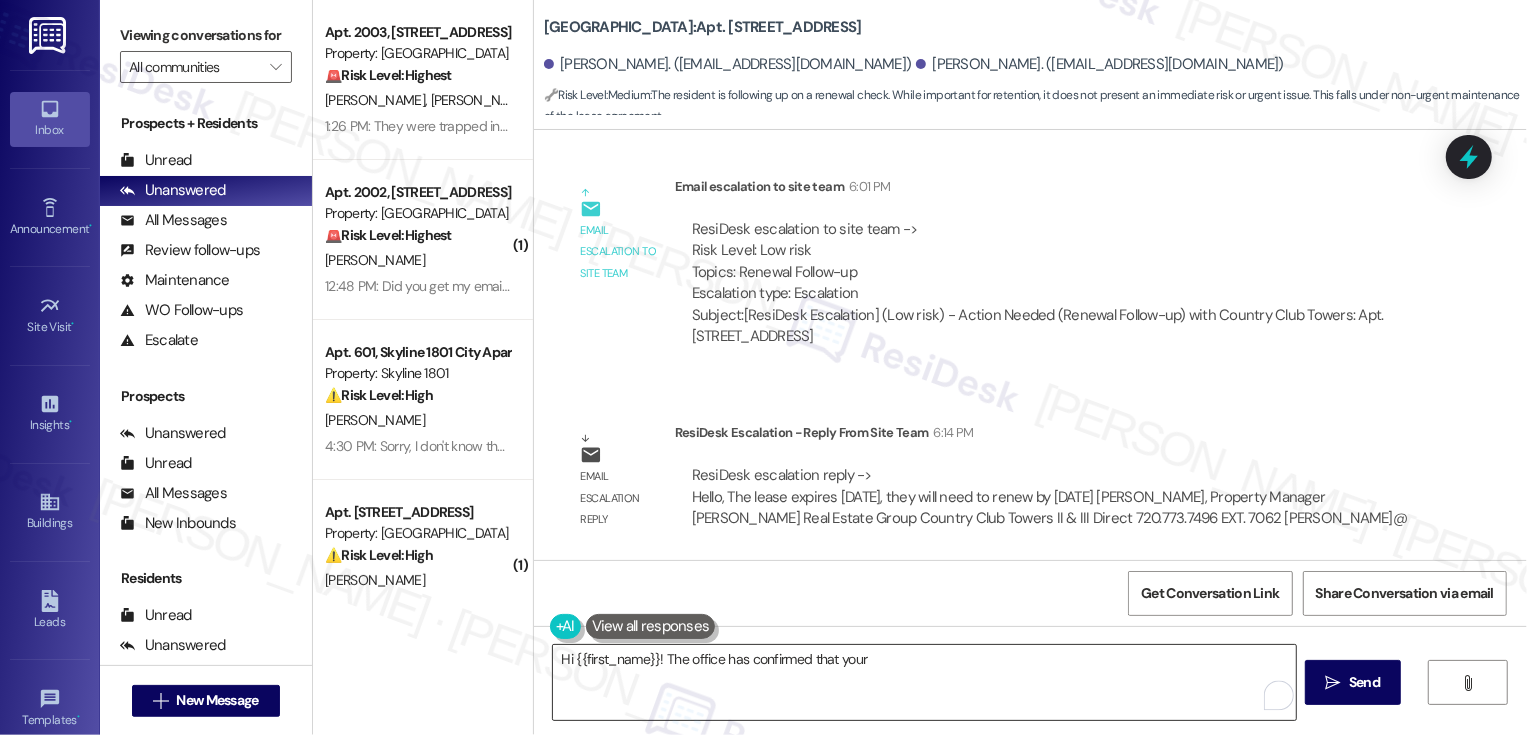 paste on "lease expires August 14th, they will need to renew by August 1st" 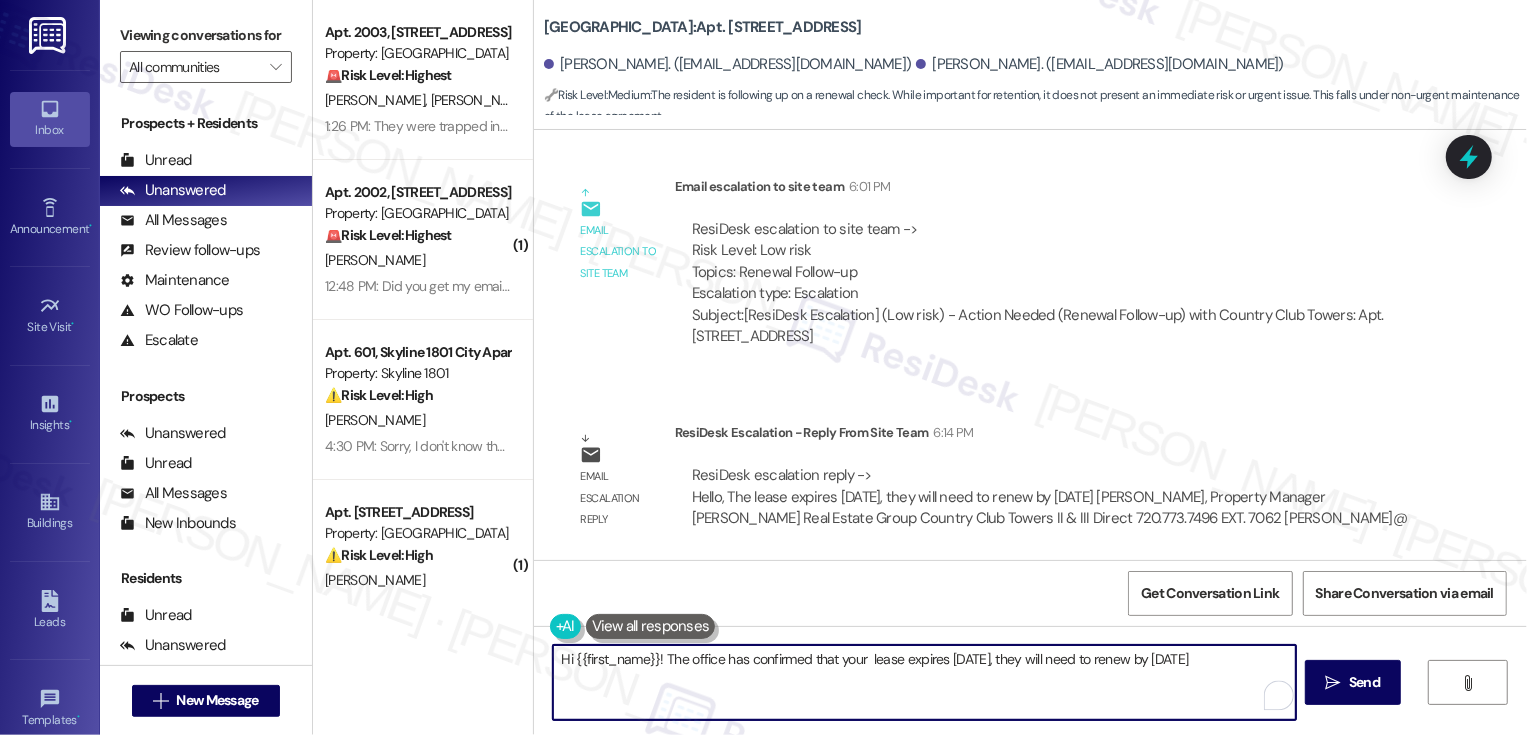 click on "Hi {{first_name}}! The office has confirmed that your  lease expires August 14th, they will need to renew by August 1st" at bounding box center [924, 682] 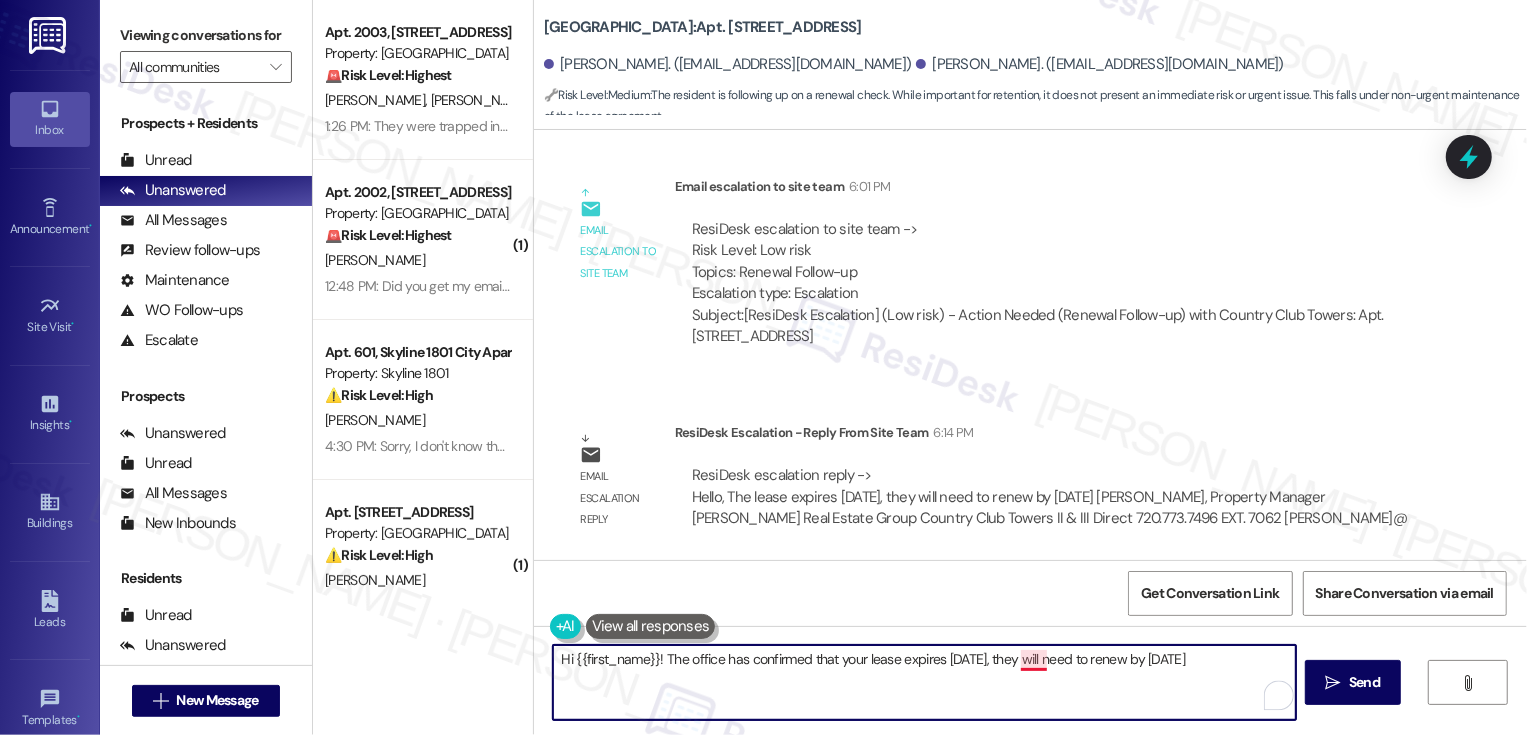 click on "Hi {{first_name}}! The office has confirmed that your lease expires August 14th, they will need to renew by August 1st" at bounding box center [924, 682] 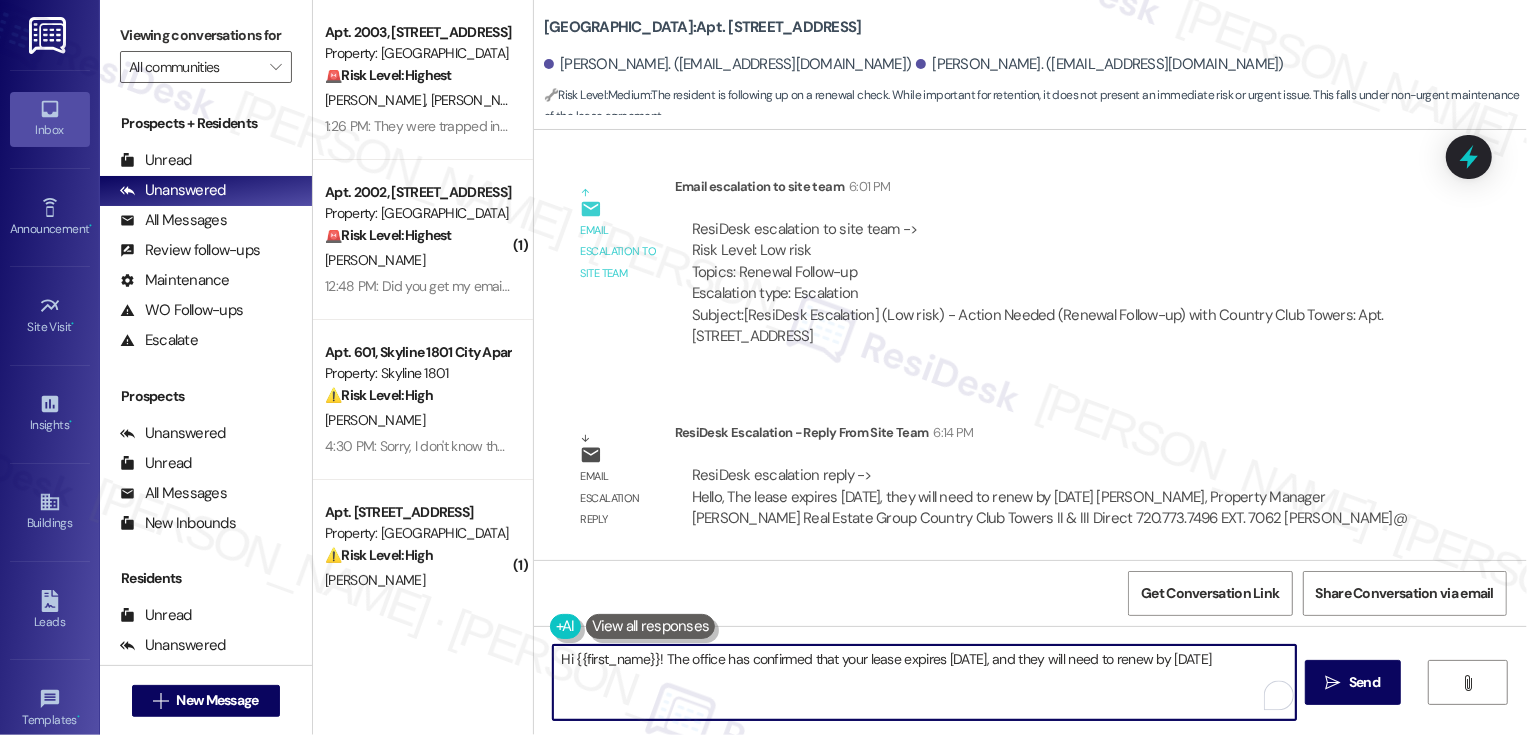 click on "Hi {{first_name}}! The office has confirmed that your lease expires August 14th, and they will need to renew by August 1st" at bounding box center (924, 682) 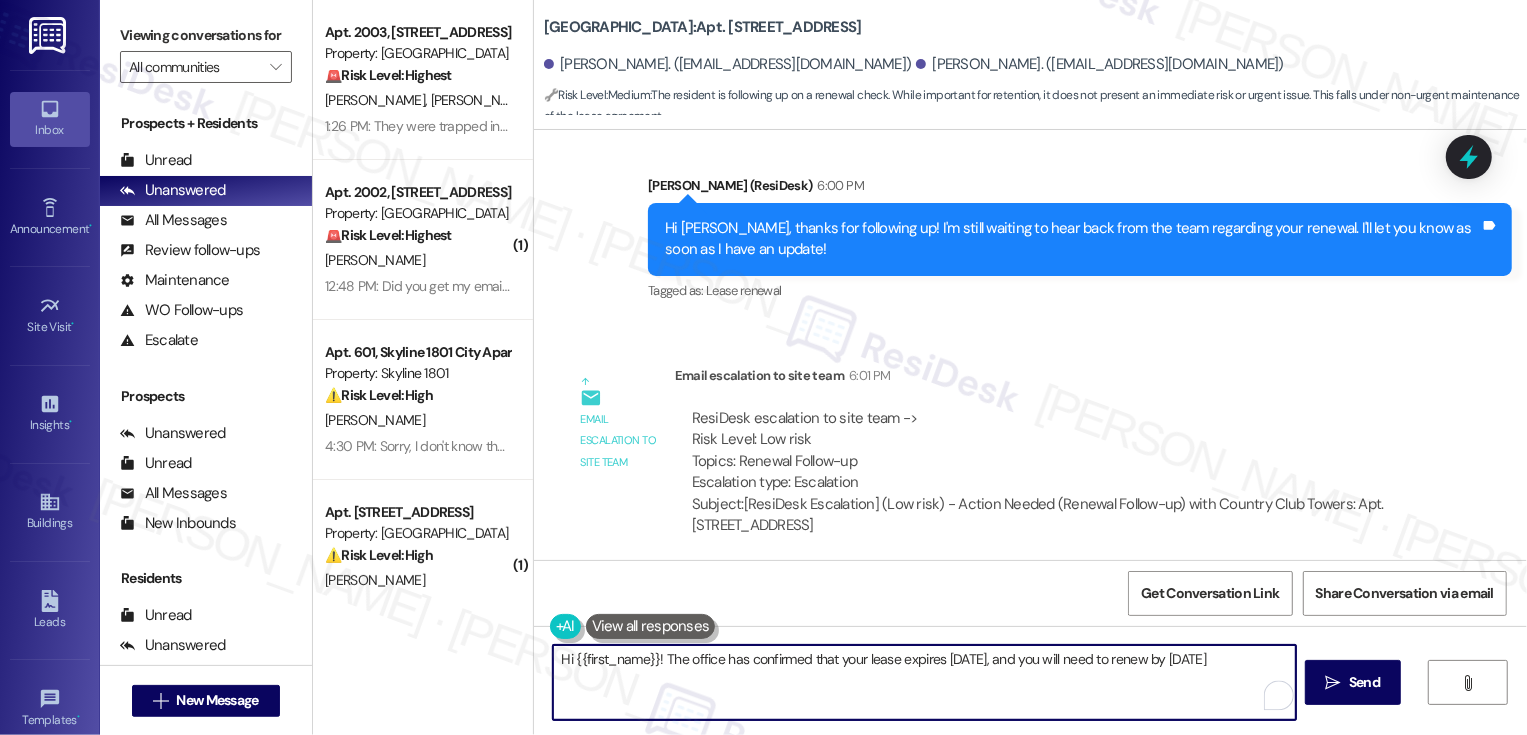 scroll, scrollTop: 1438, scrollLeft: 0, axis: vertical 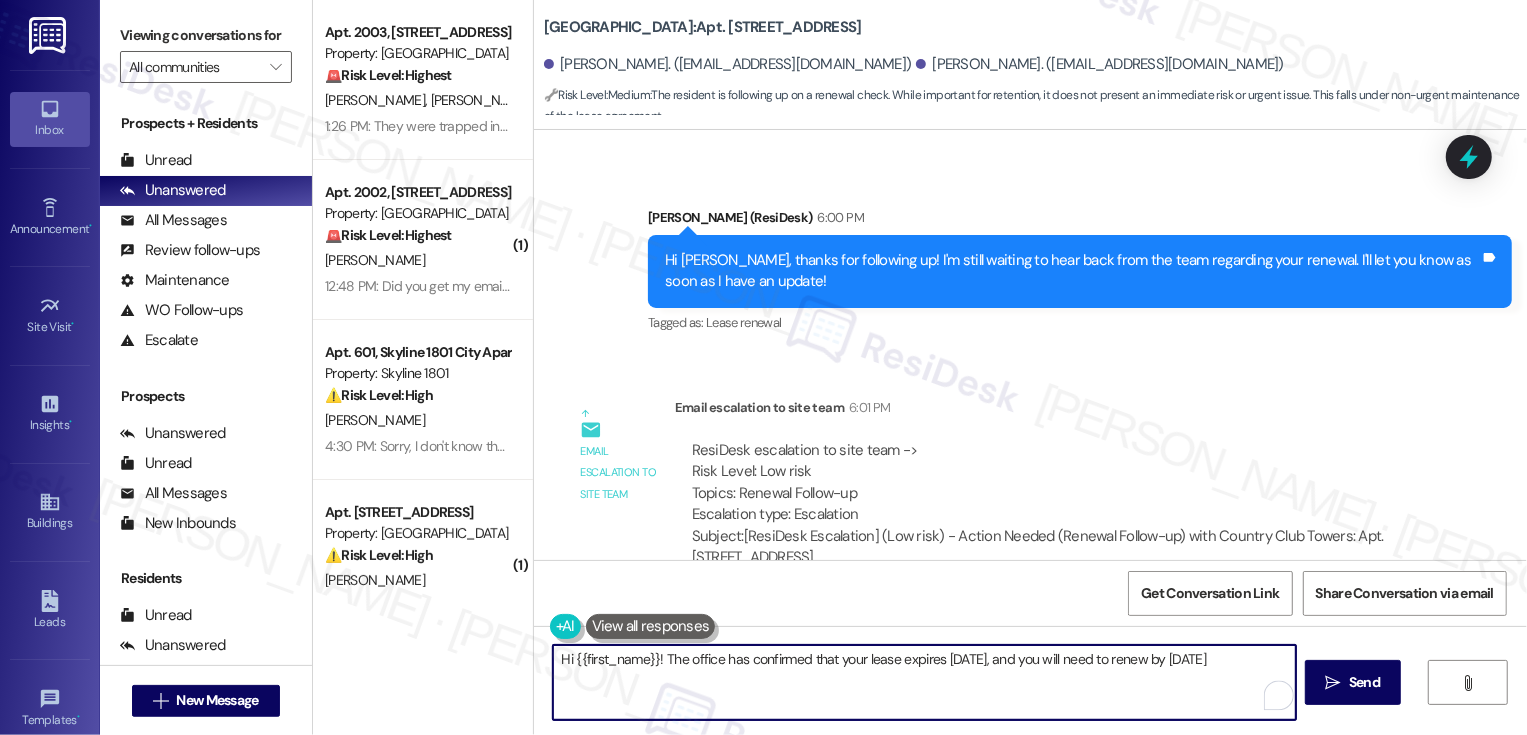 click on "Hi Ashleigh, thanks for following up! I'm still waiting to hear back from the team regarding your renewal. I'll let you know as soon as I have an update!" at bounding box center (1072, 271) 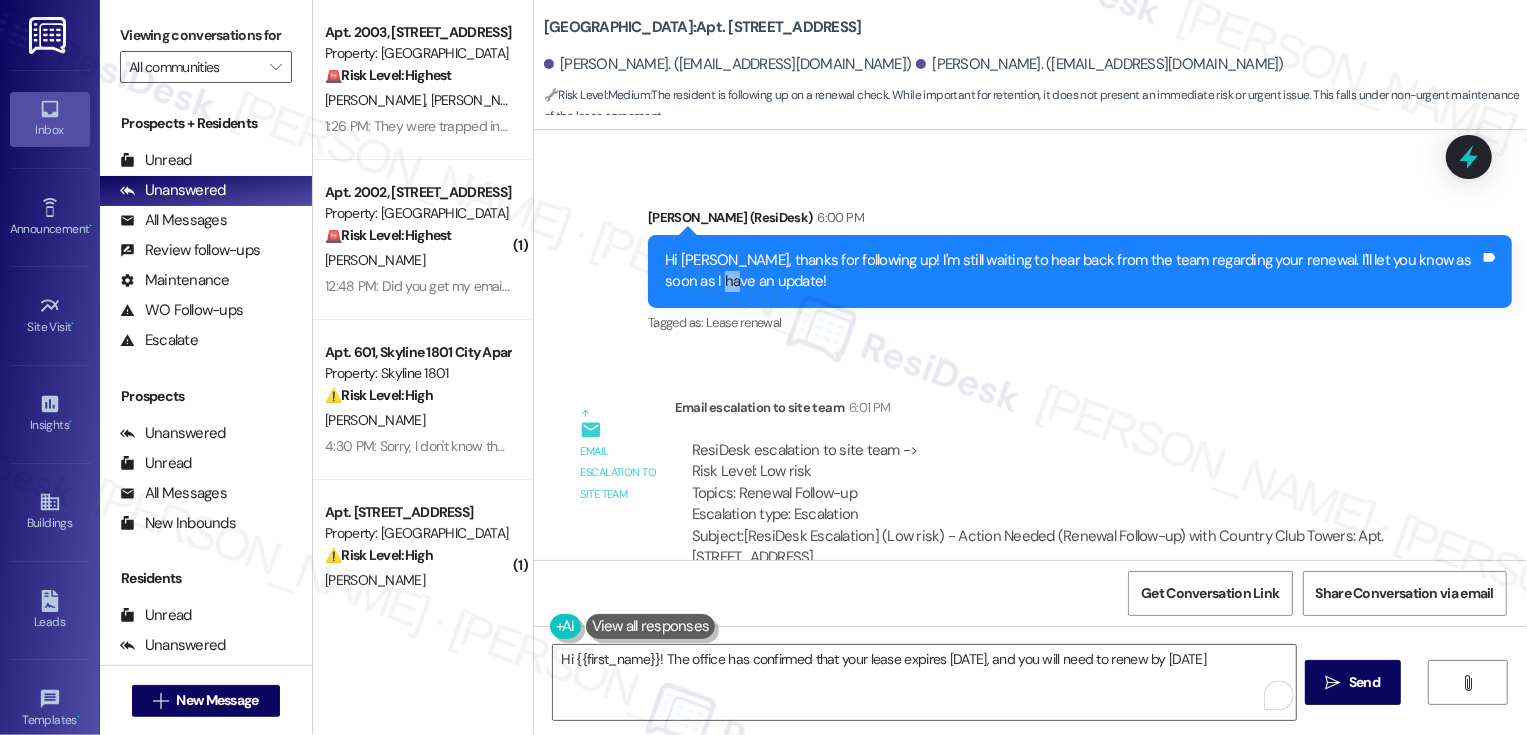 click on "Hi Ashleigh, thanks for following up! I'm still waiting to hear back from the team regarding your renewal. I'll let you know as soon as I have an update!" at bounding box center [1072, 271] 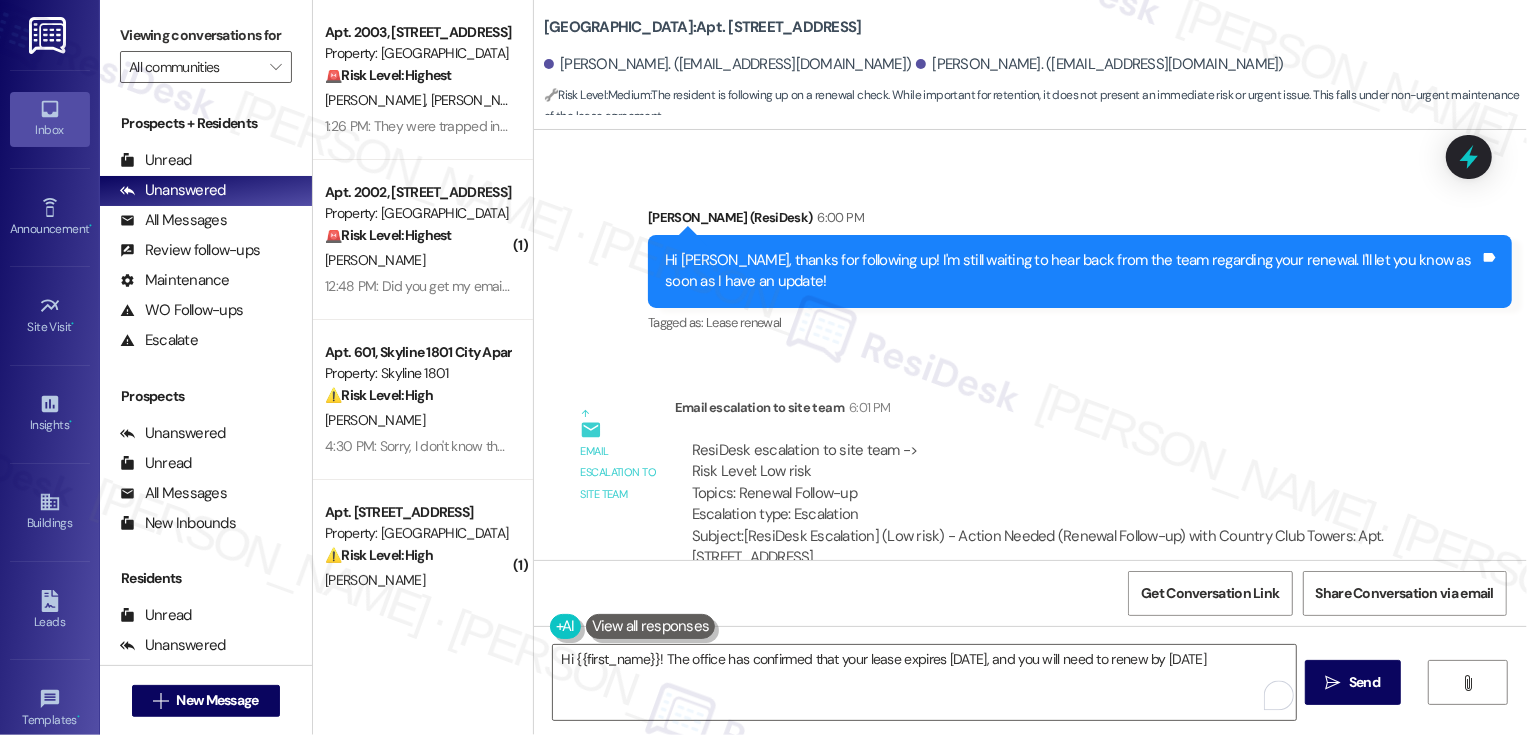 click on "Hi Ashleigh, thanks for following up! I'm still waiting to hear back from the team regarding your renewal. I'll let you know as soon as I have an update!" at bounding box center (1072, 271) 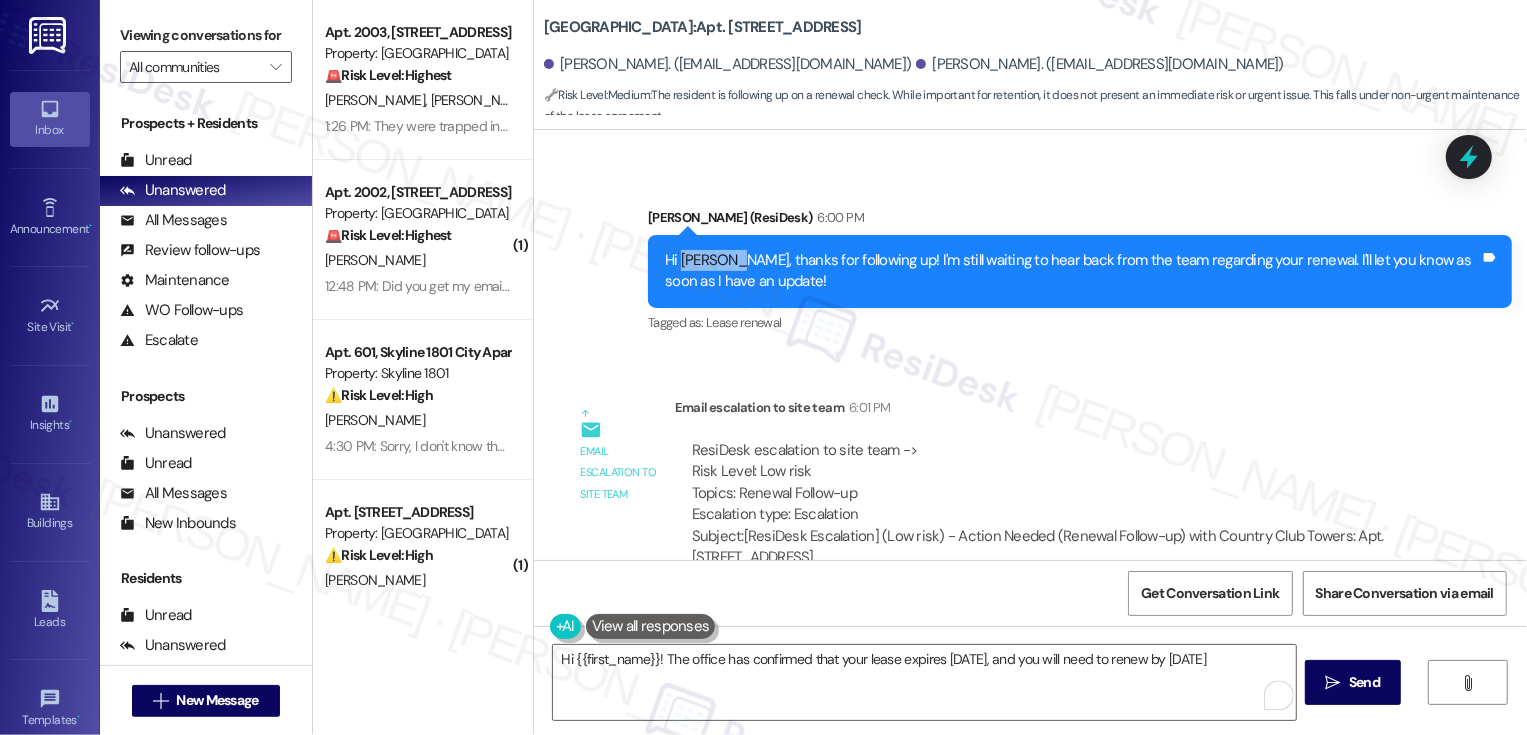 copy on "Ashleigh" 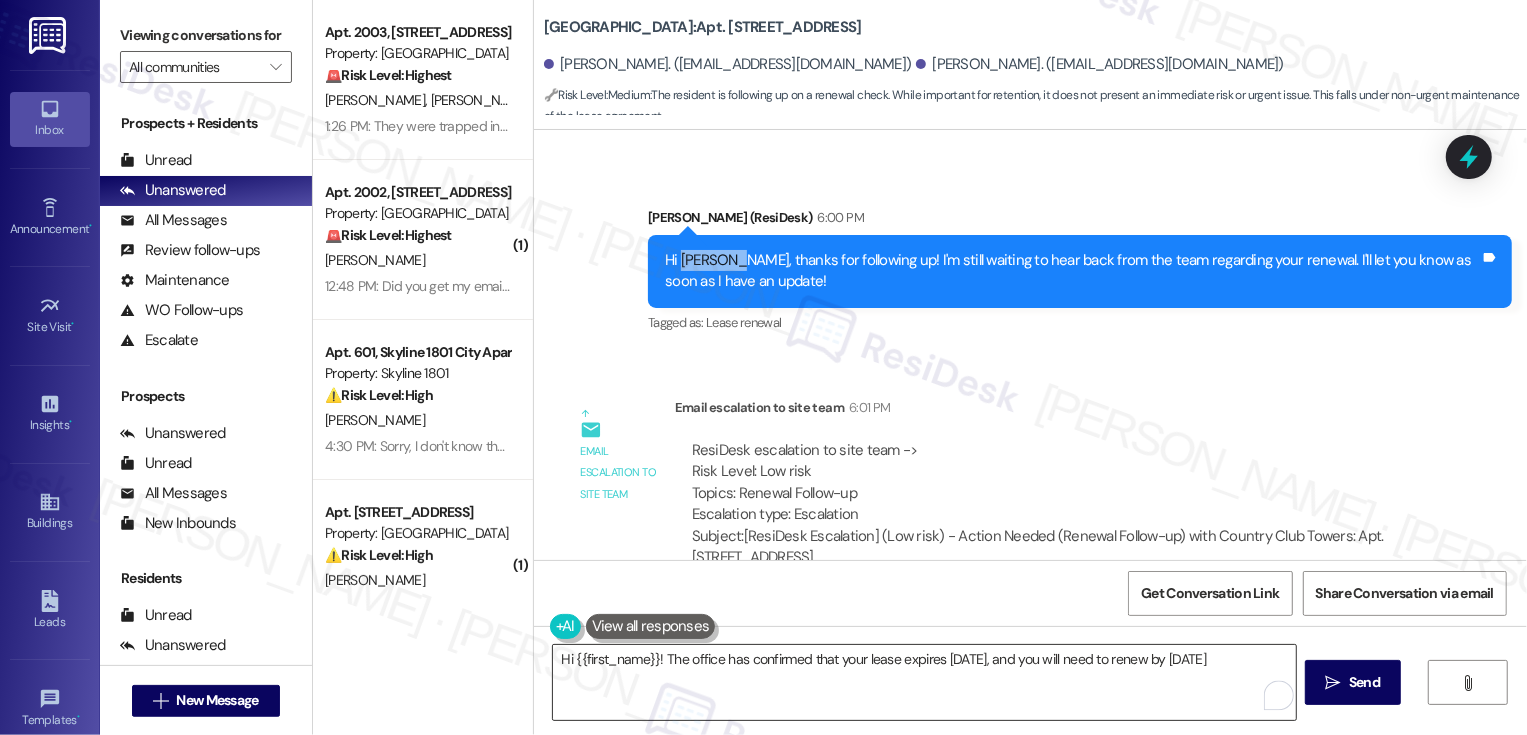 click on "Hi {{first_name}}! The office has confirmed that your lease expires August 14th, and you will need to renew by August 1st" at bounding box center [924, 682] 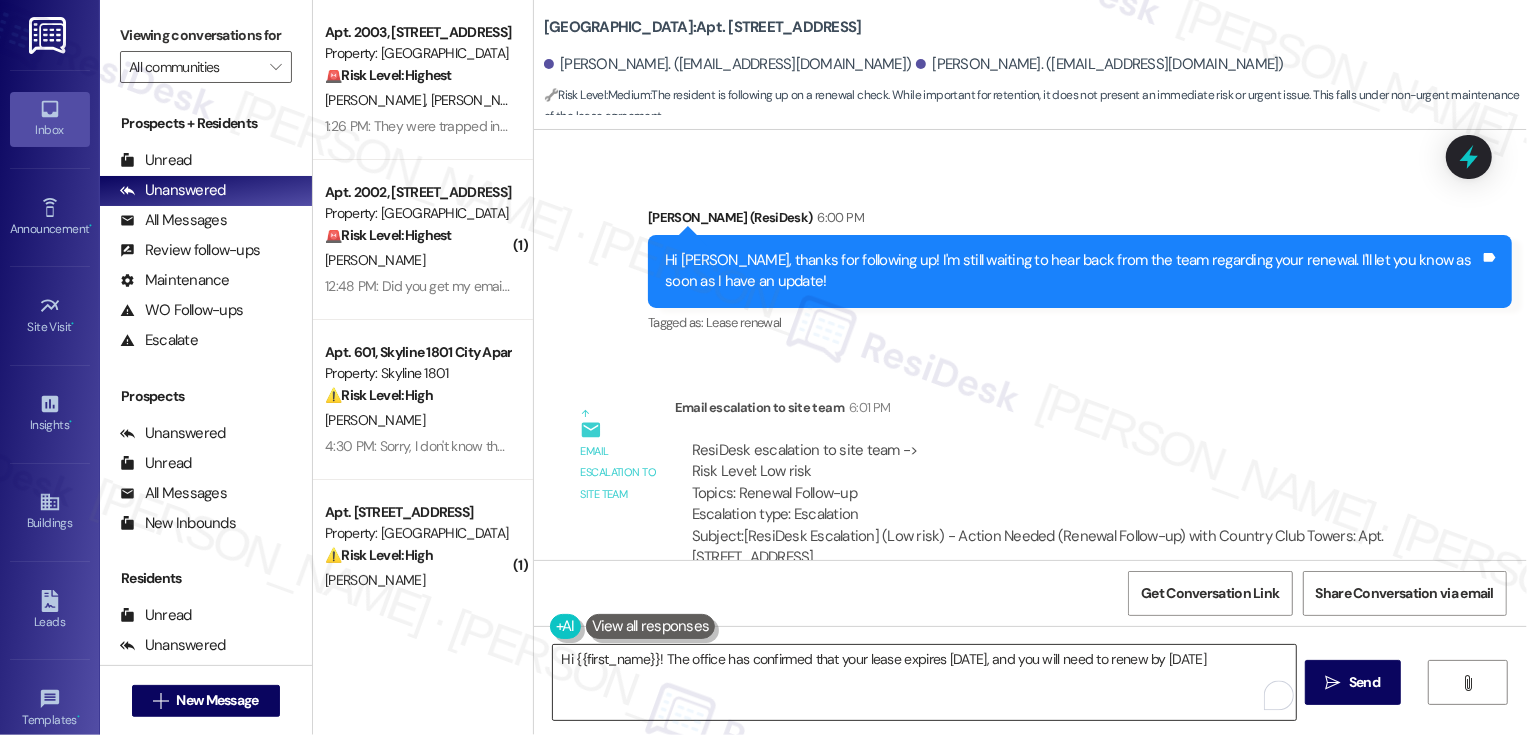 click on "Hi {{first_name}}! The office has confirmed that your lease expires August 14th, and you will need to renew by August 1st" at bounding box center [924, 682] 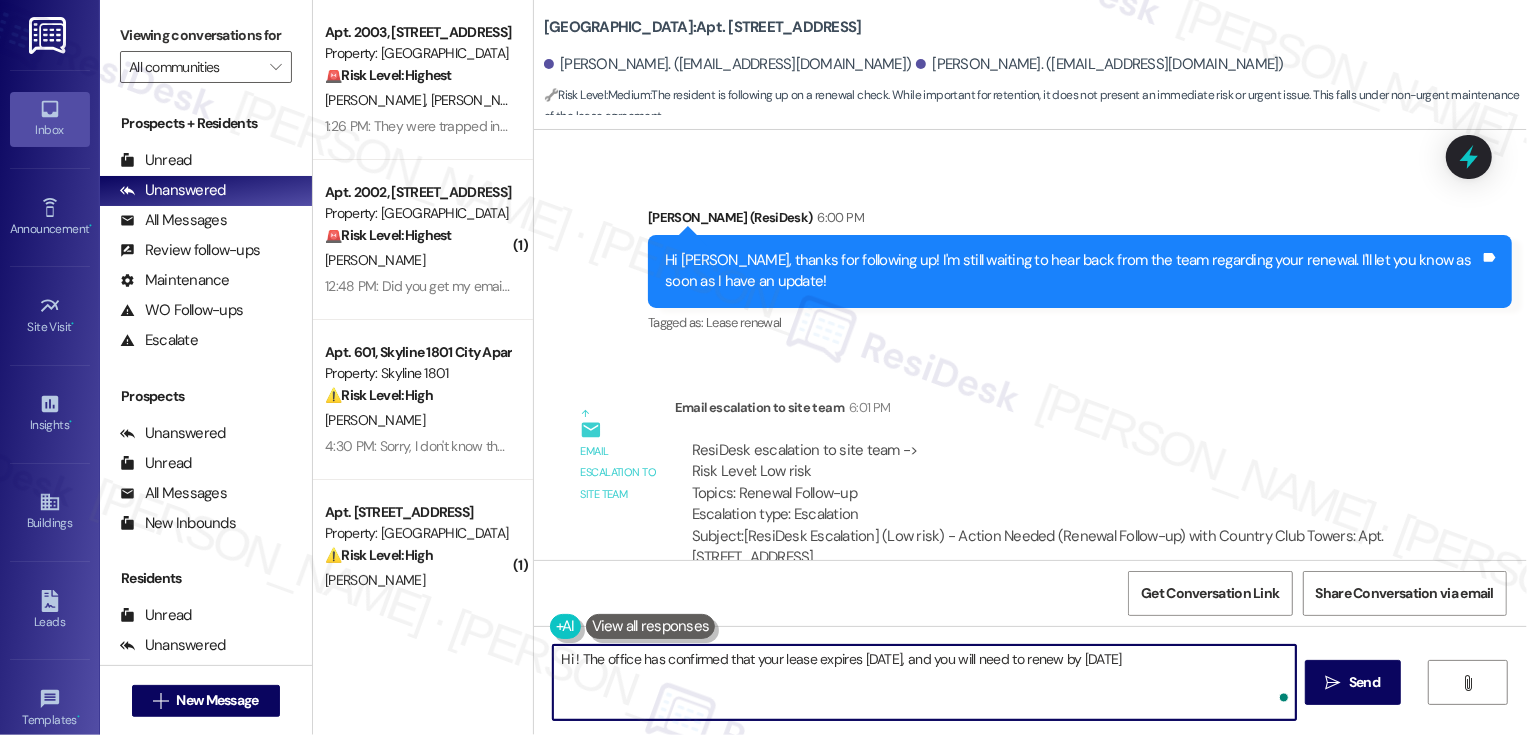 paste on "Ashleigh" 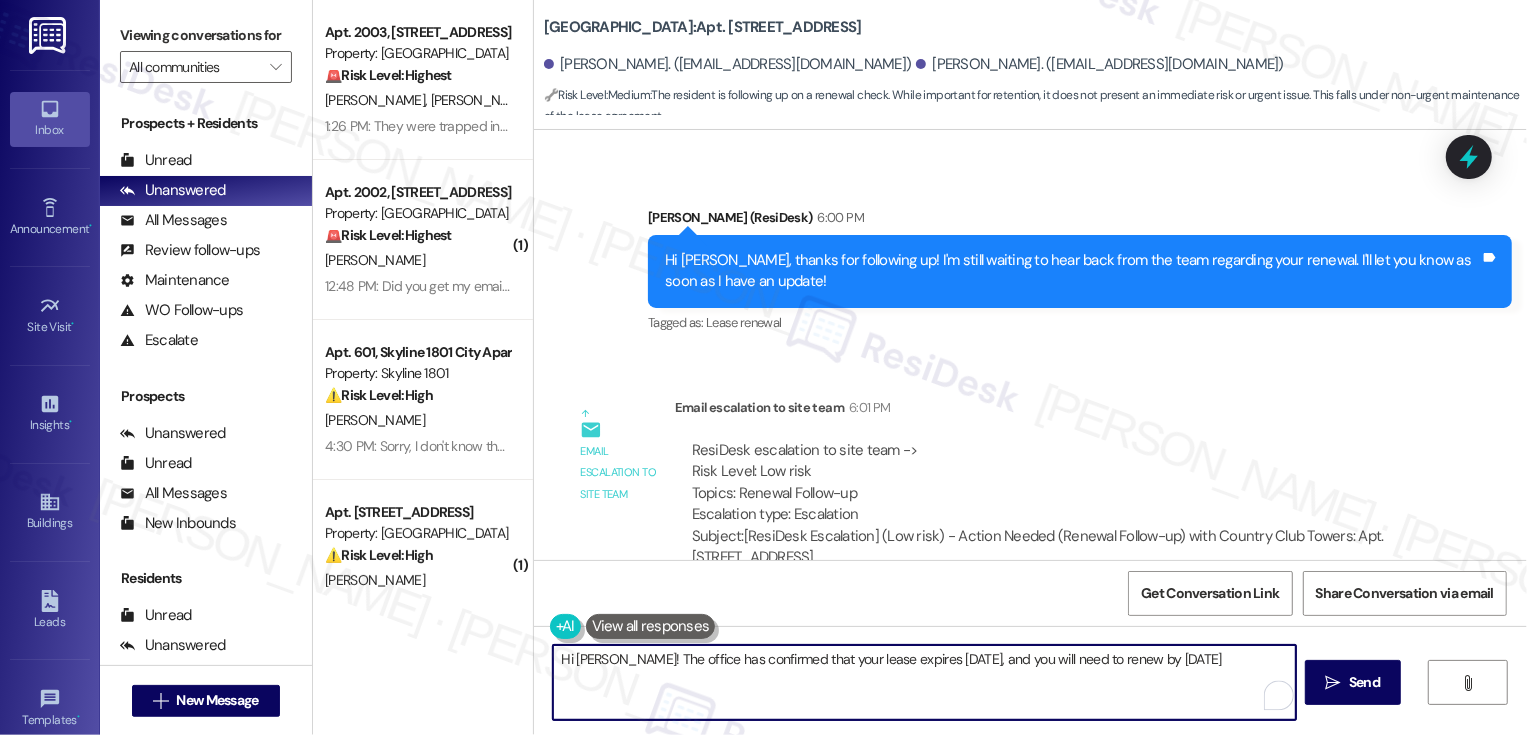 click on "Hi Ashleigh! The office has confirmed that your lease expires August 14th, and you will need to renew by August 1st" at bounding box center (924, 682) 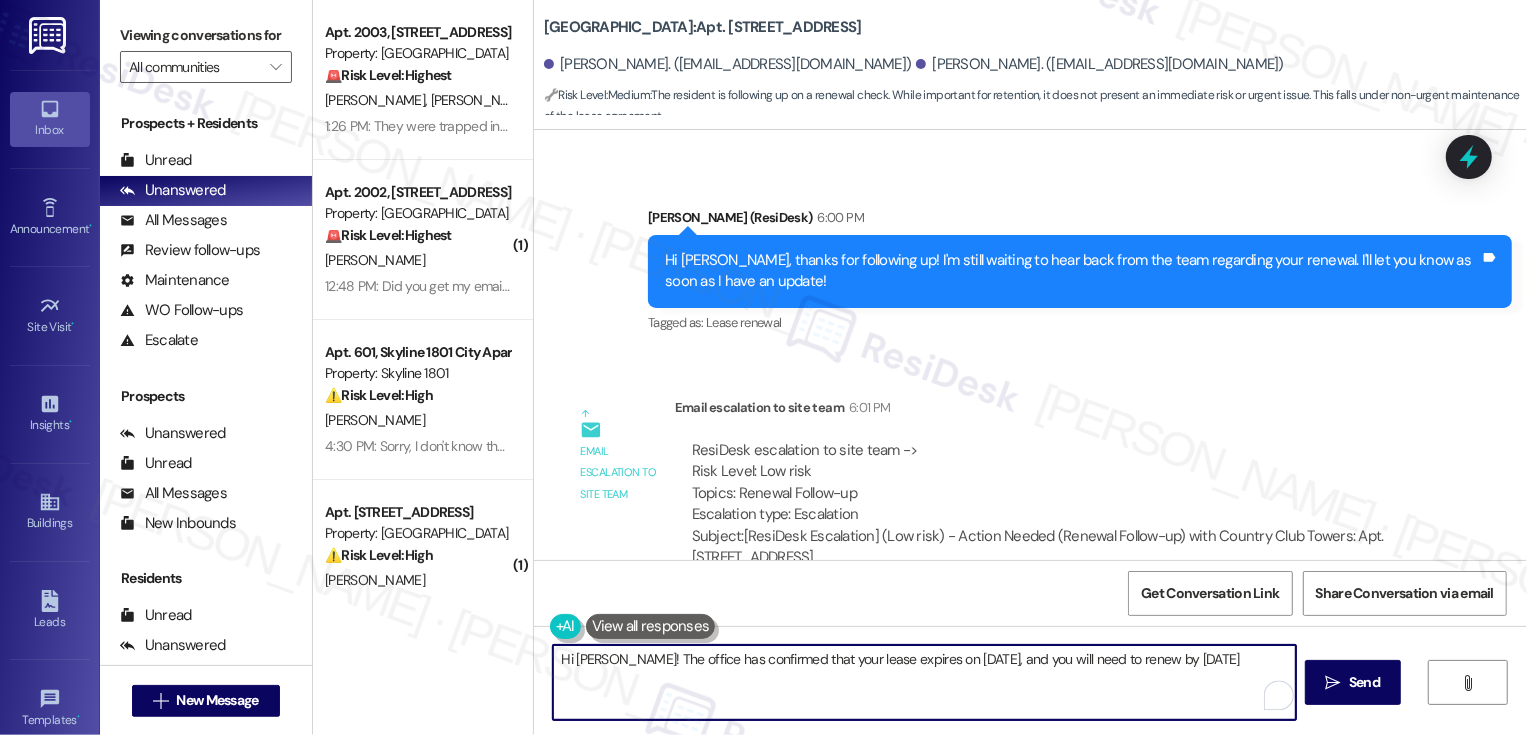 click on "Hi Ashleigh! The office has confirmed that your lease expires on August 14th, and you will need to renew by August 1st" at bounding box center [924, 682] 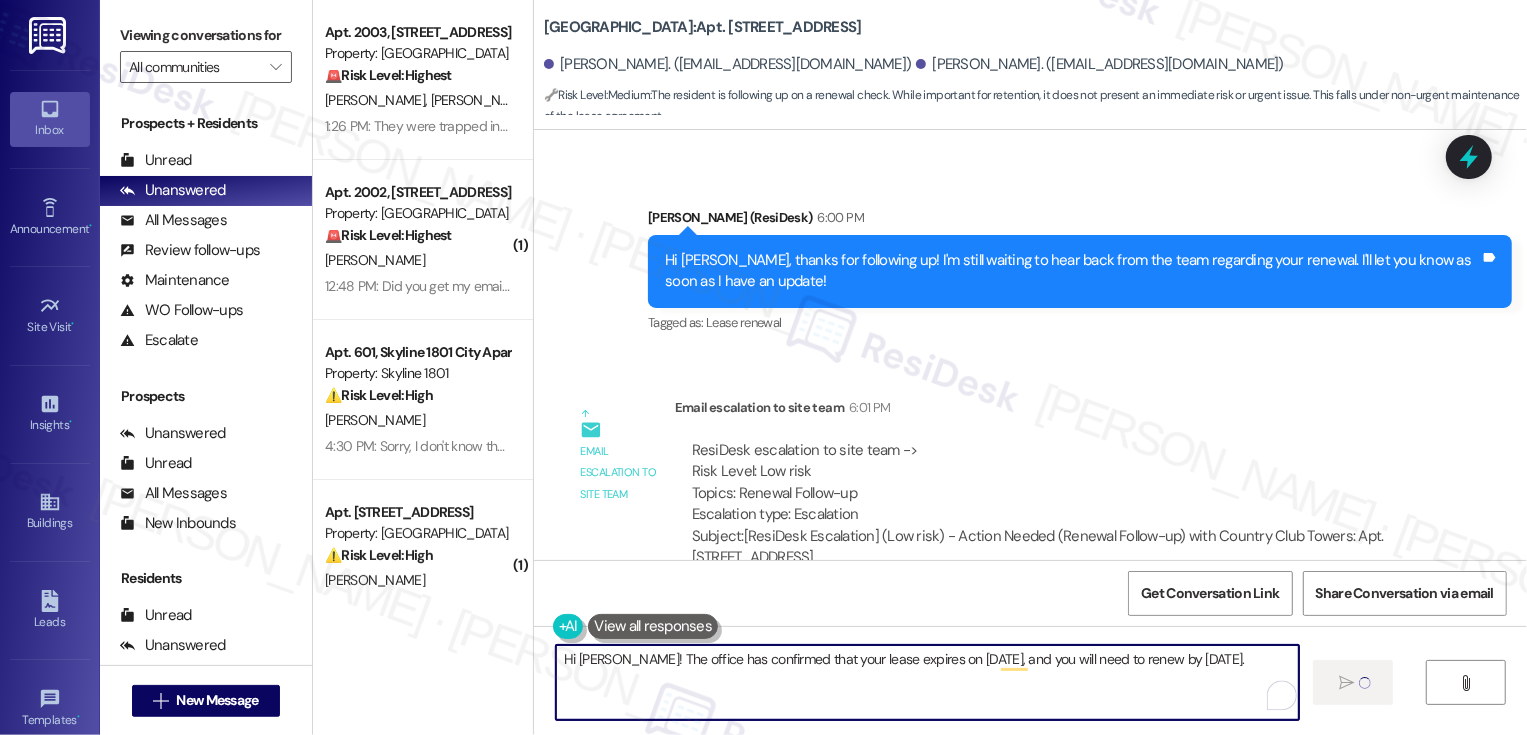 type on "Hi Ashleigh! The office has confirmed that your lease expires on August 14th, and you will need to renew by August 1st." 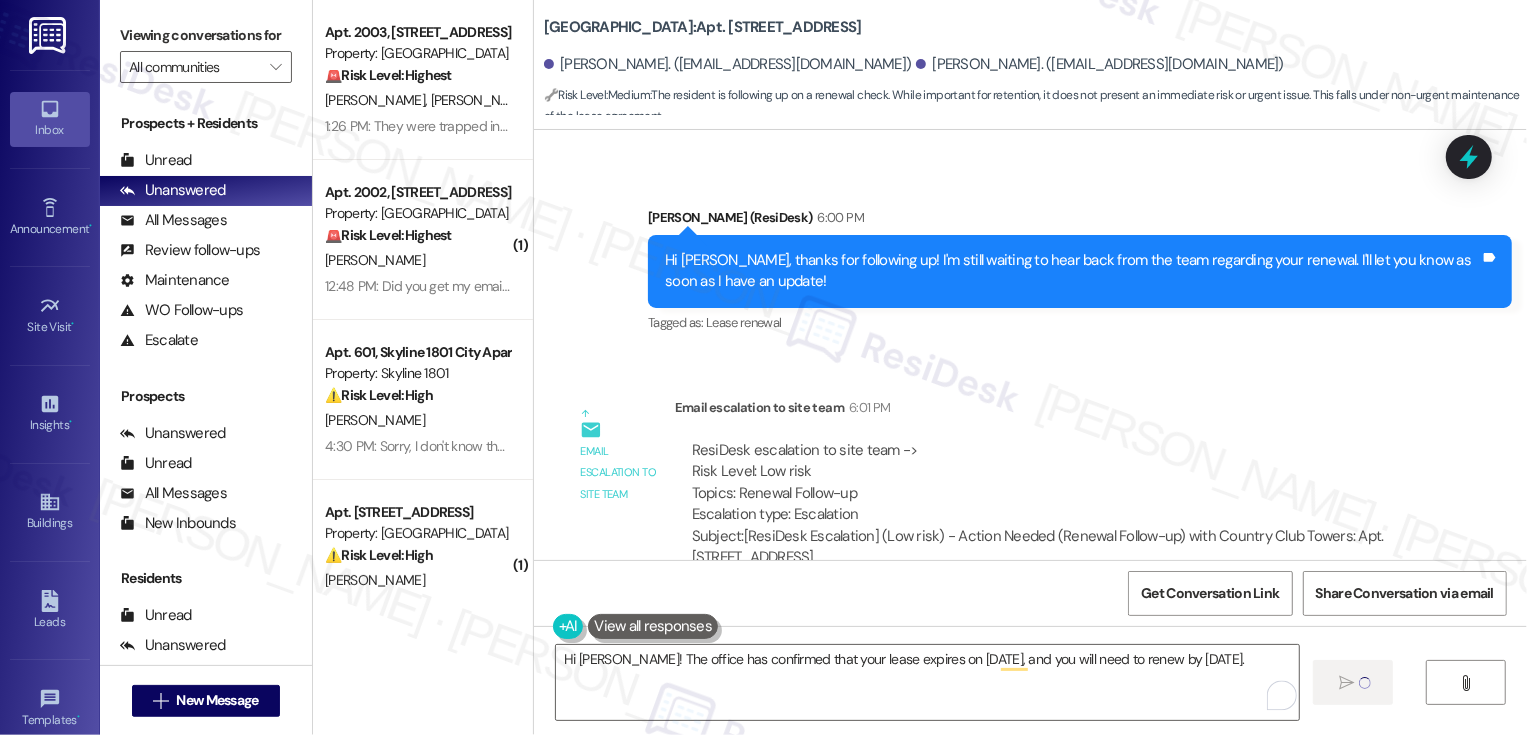 type 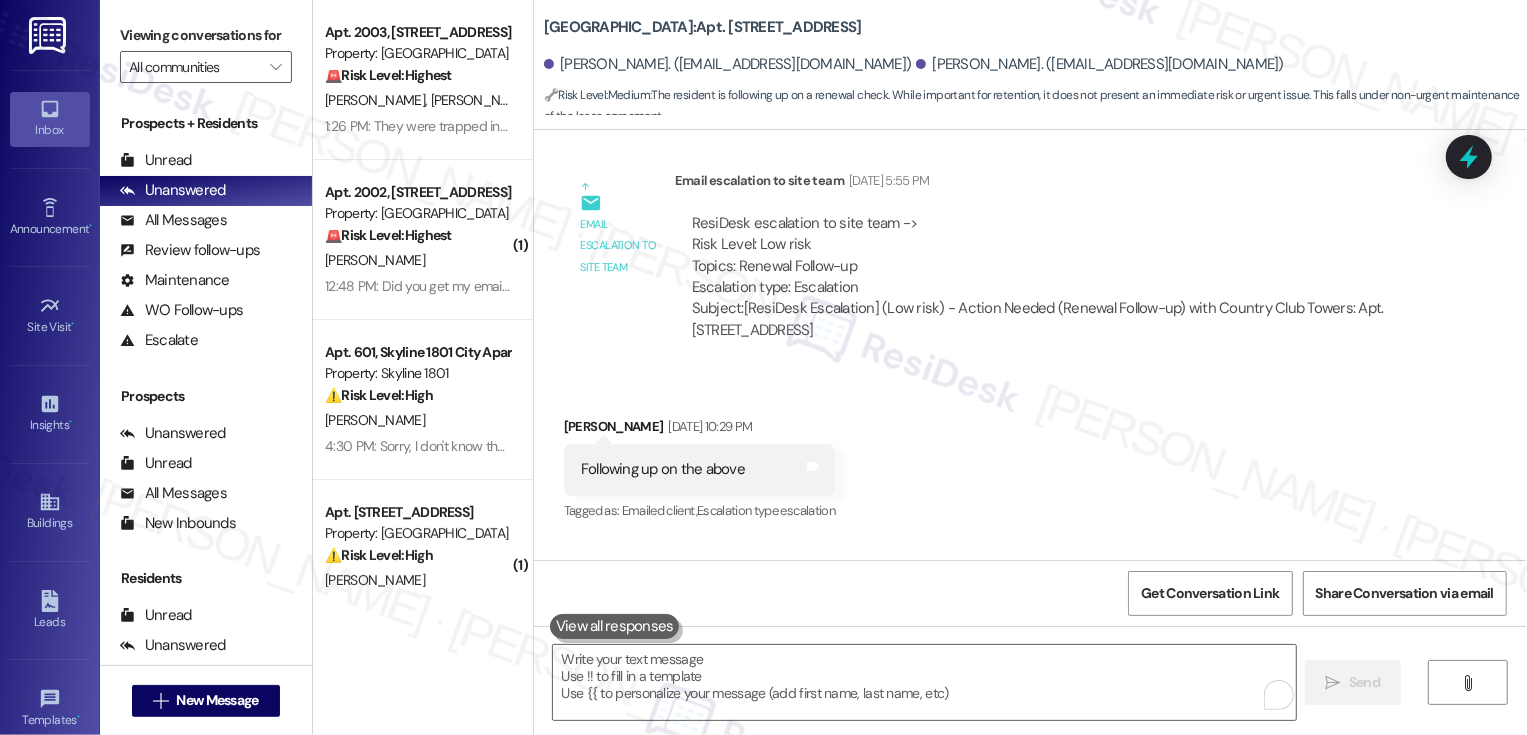 scroll, scrollTop: 855, scrollLeft: 0, axis: vertical 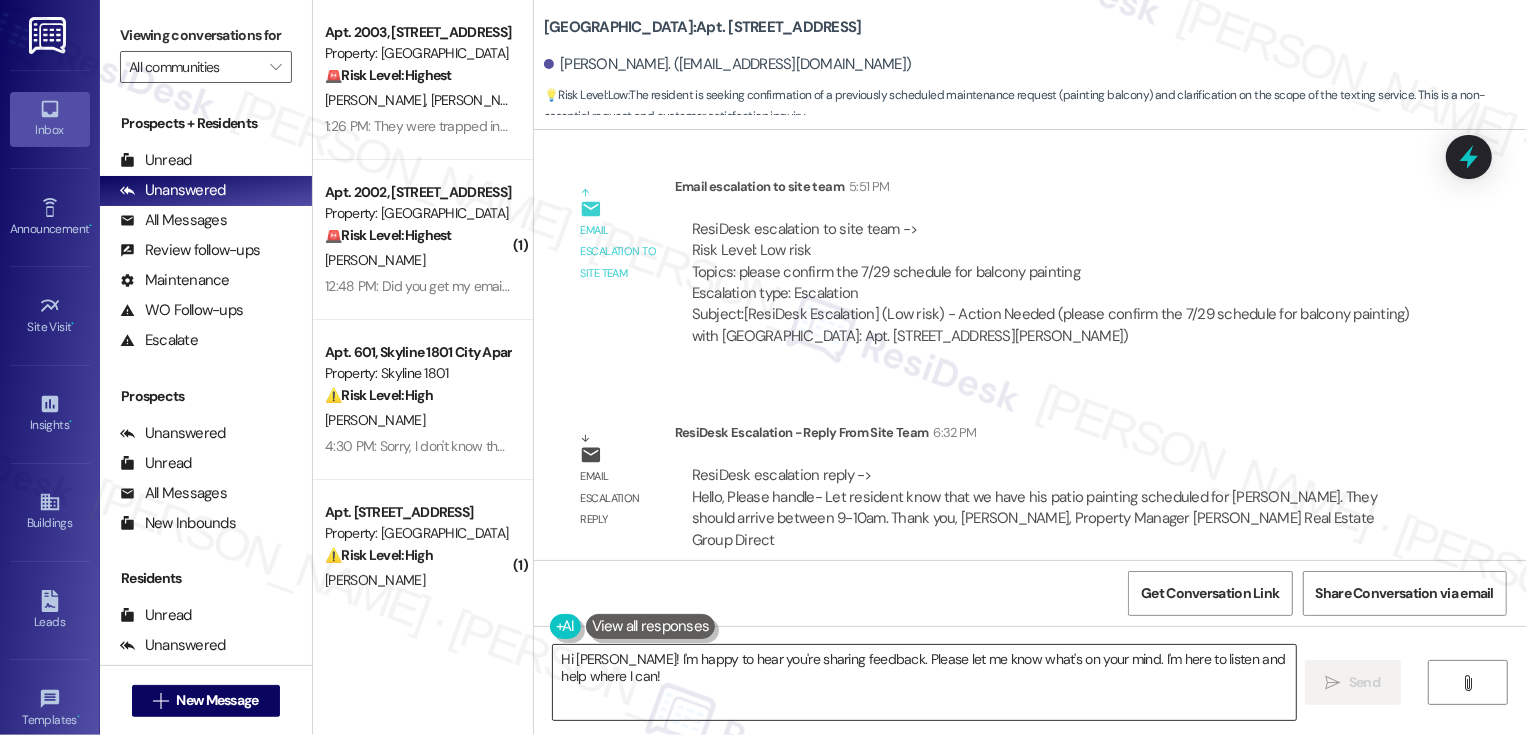 click on "Hi Bill! I'm happy to hear you're sharing feedback. Please let me know what's on your mind. I'm here to listen and help where I can!" at bounding box center (924, 682) 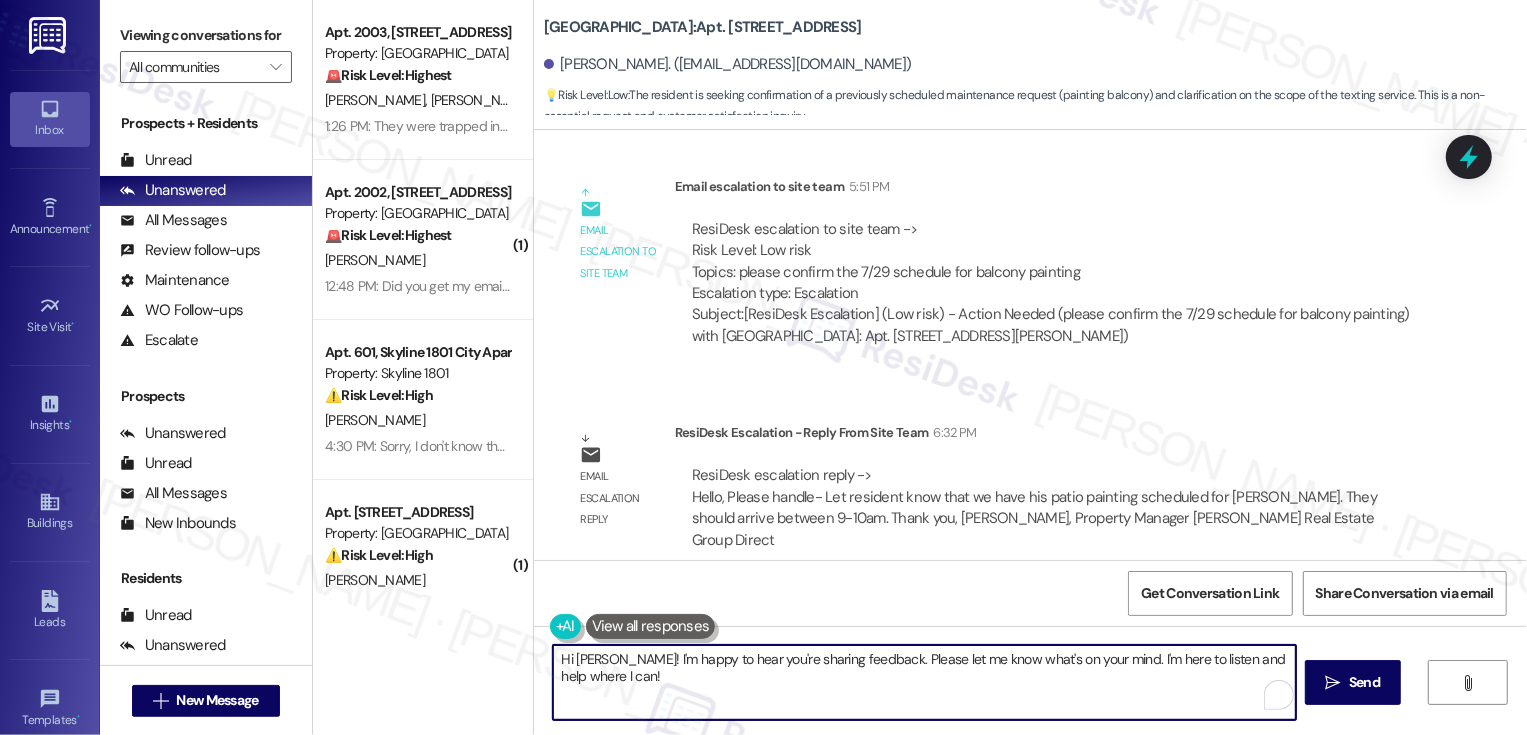 drag, startPoint x: 588, startPoint y: 659, endPoint x: 634, endPoint y: 701, distance: 62.289646 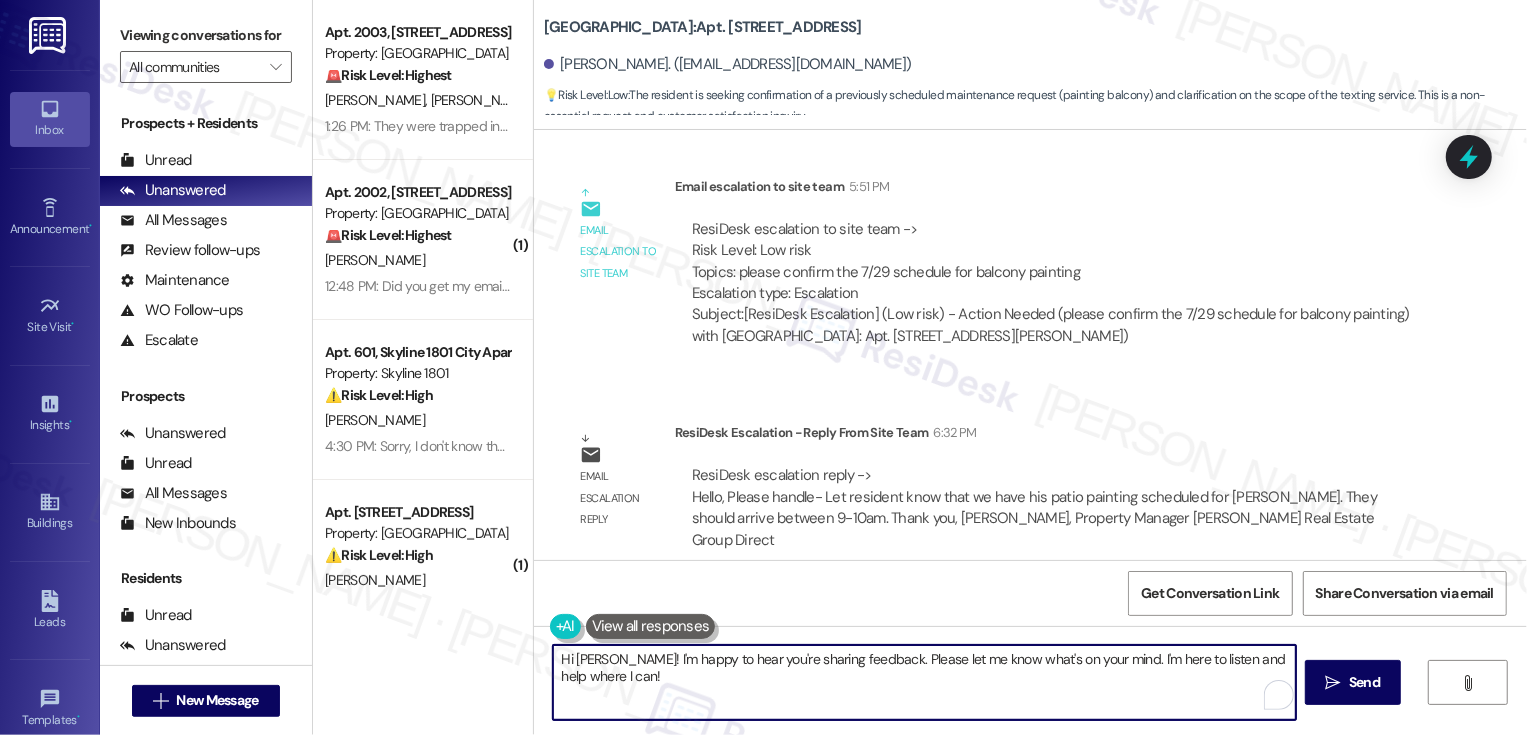 drag, startPoint x: 586, startPoint y: 659, endPoint x: 660, endPoint y: 715, distance: 92.800865 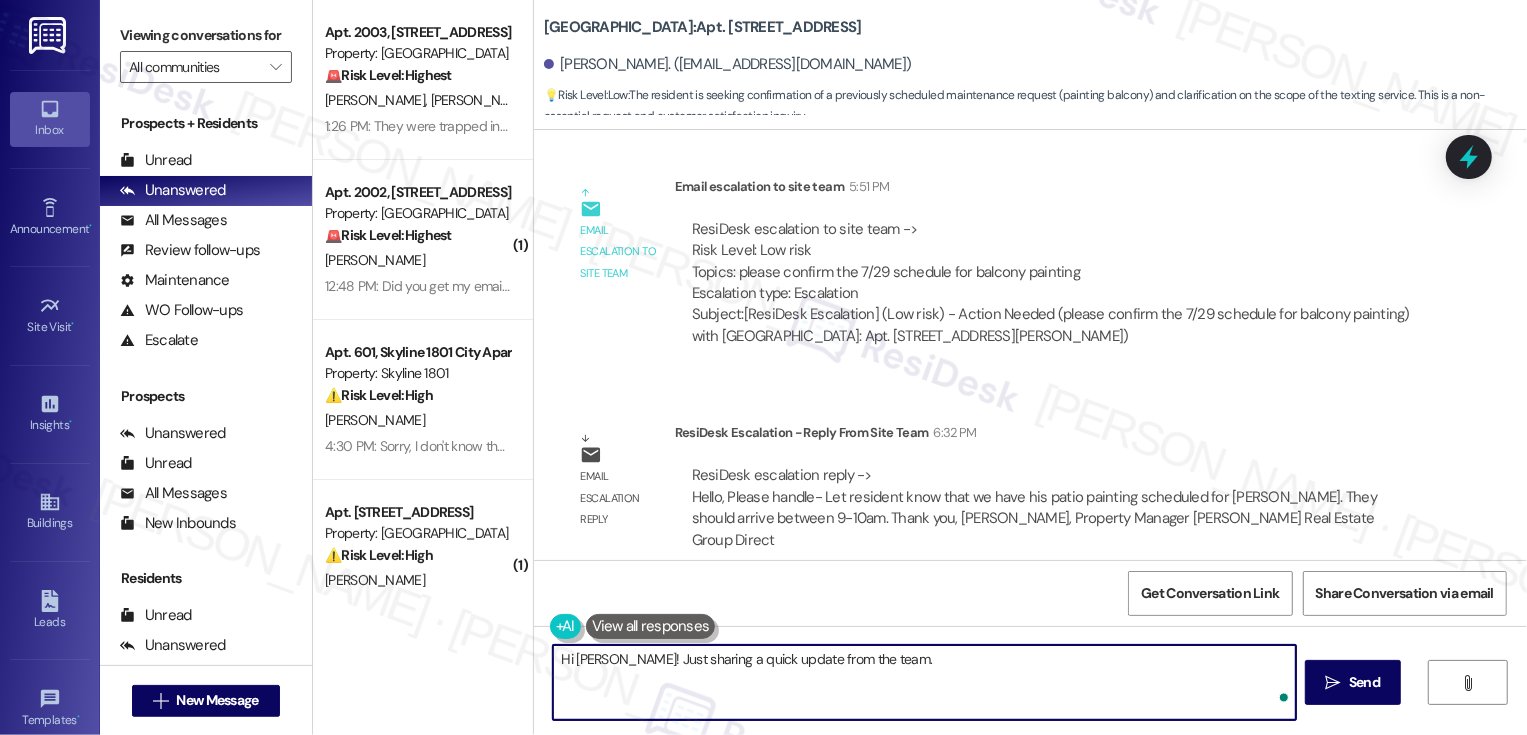 paste on "we have his patio painting scheduled for tom. They should arrive between 9-10am." 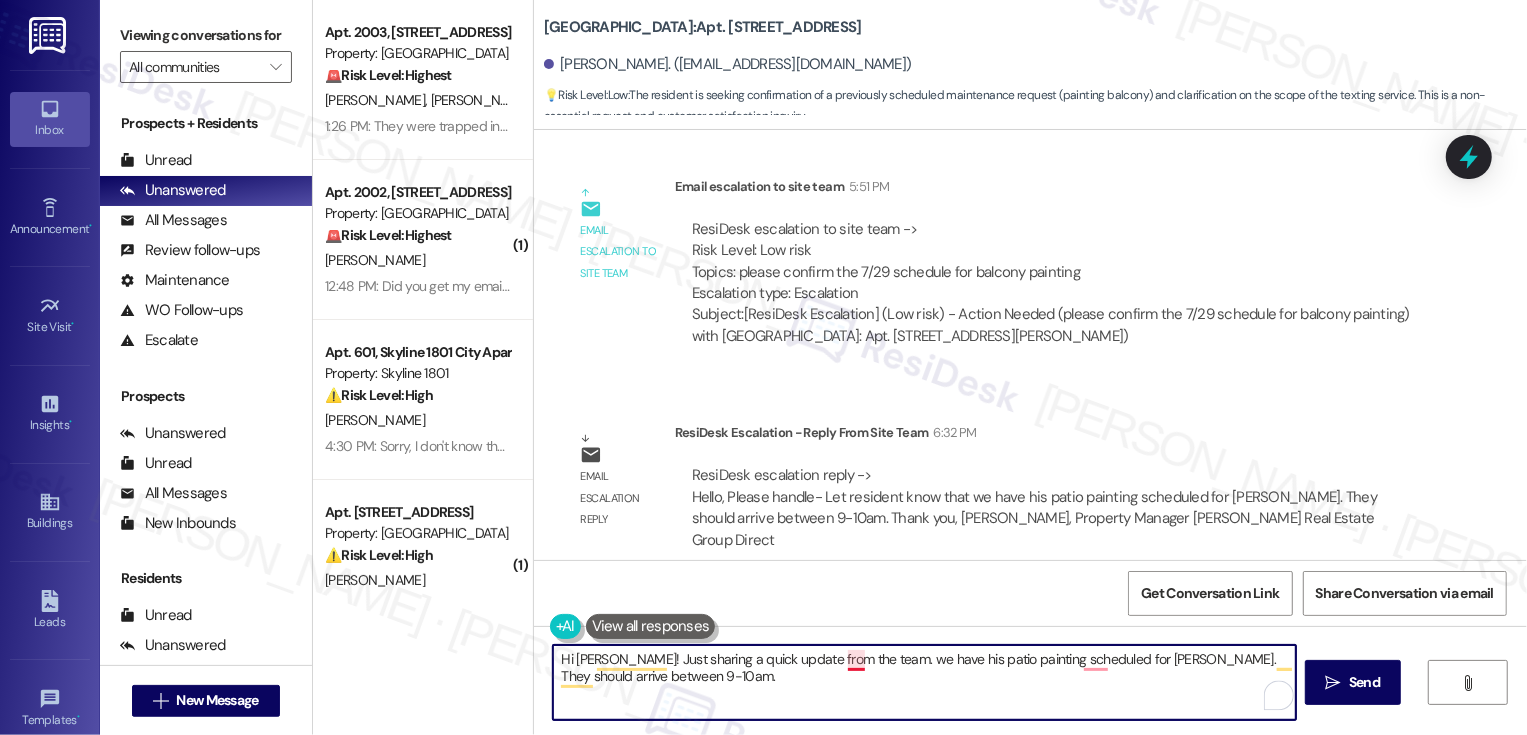 click on "Hi Bill! Just sharing a quick update from the team. we have his patio painting scheduled for tom. They should arrive between 9-10am." at bounding box center [924, 682] 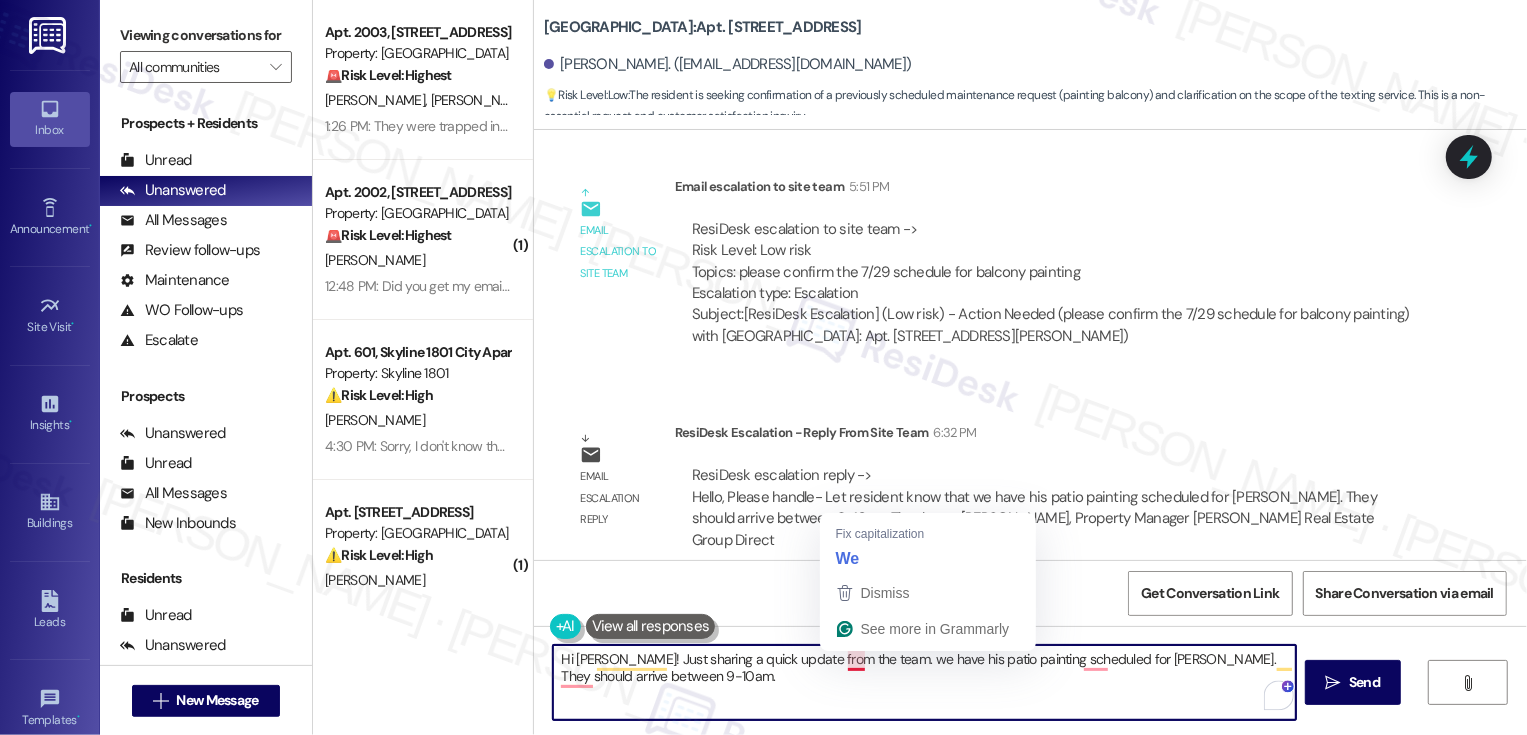 click on "Hi Bill! Just sharing a quick update from the team. we have his patio painting scheduled for tom. They should arrive between 9-10am." at bounding box center (924, 682) 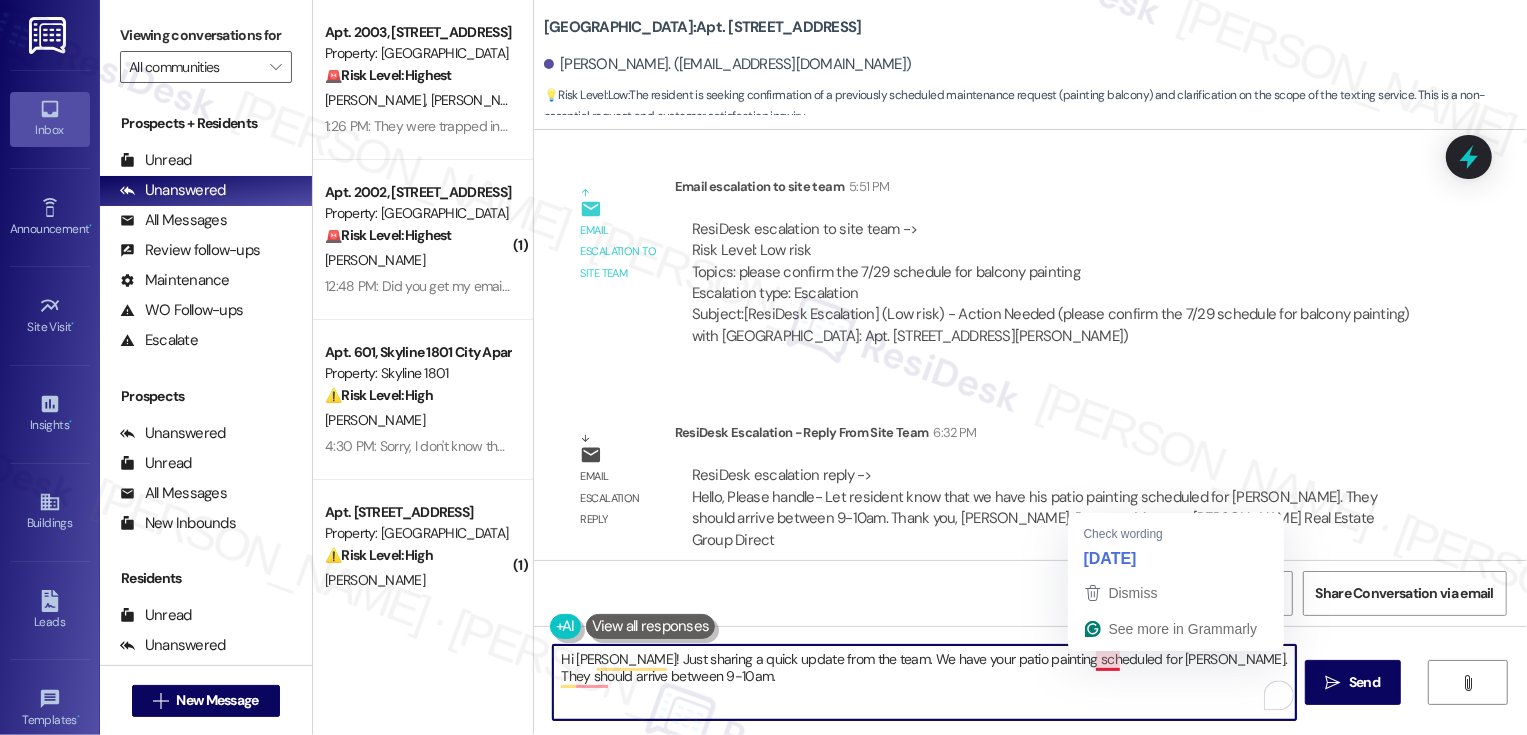 click on "Hi Bill! Just sharing a quick update from the team. We have your patio painting scheduled for tom. They should arrive between 9-10am." at bounding box center (924, 682) 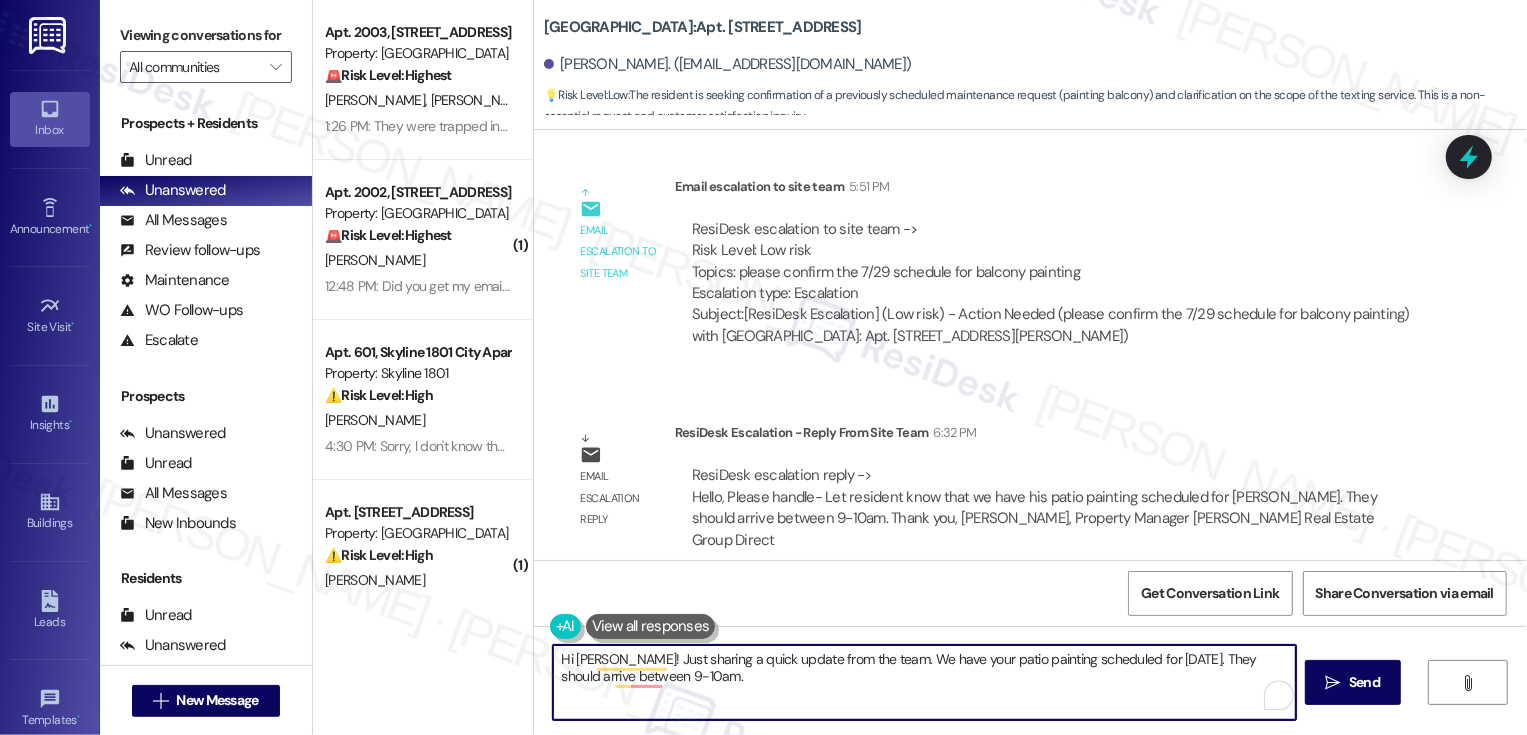 click on "Hi Bill! Just sharing a quick update from the team. We have your patio painting scheduled for tomorrow. They should arrive between 9-10am." at bounding box center [924, 682] 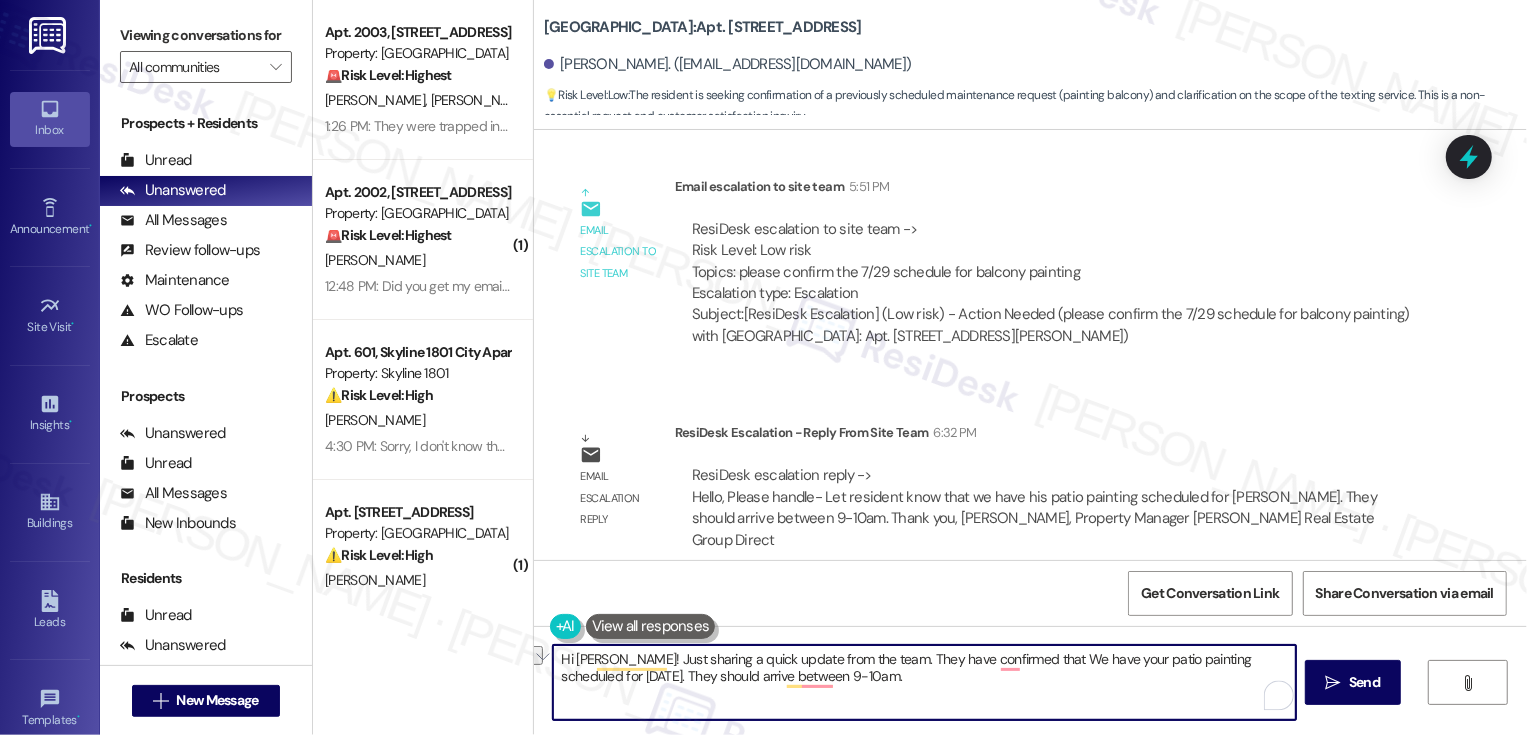 drag, startPoint x: 990, startPoint y: 658, endPoint x: 1042, endPoint y: 661, distance: 52.086468 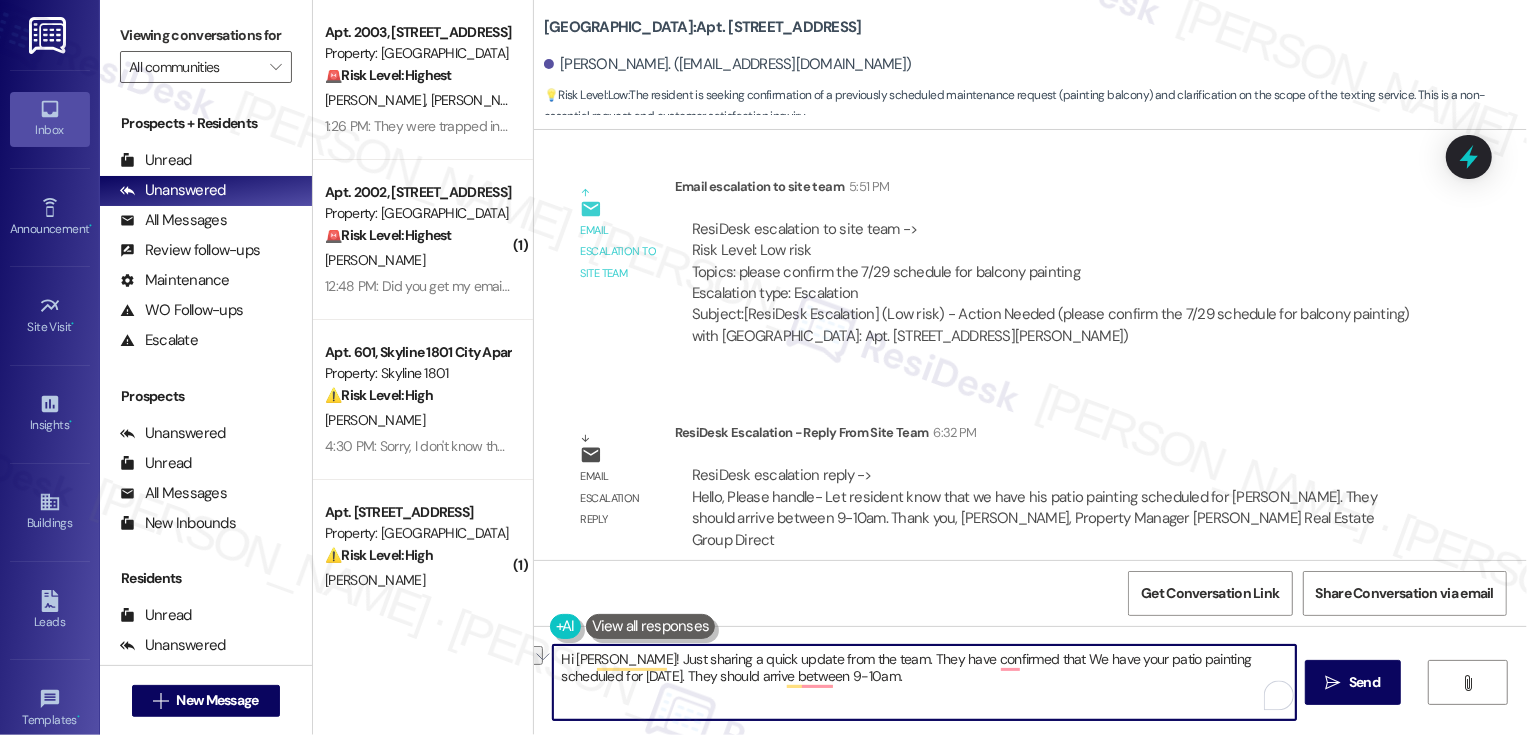 click on "Hi Bill! Just sharing a quick update from the team. They have confirmed that We have your patio painting scheduled for tomorrow. They should arrive between 9-10am." at bounding box center (924, 682) 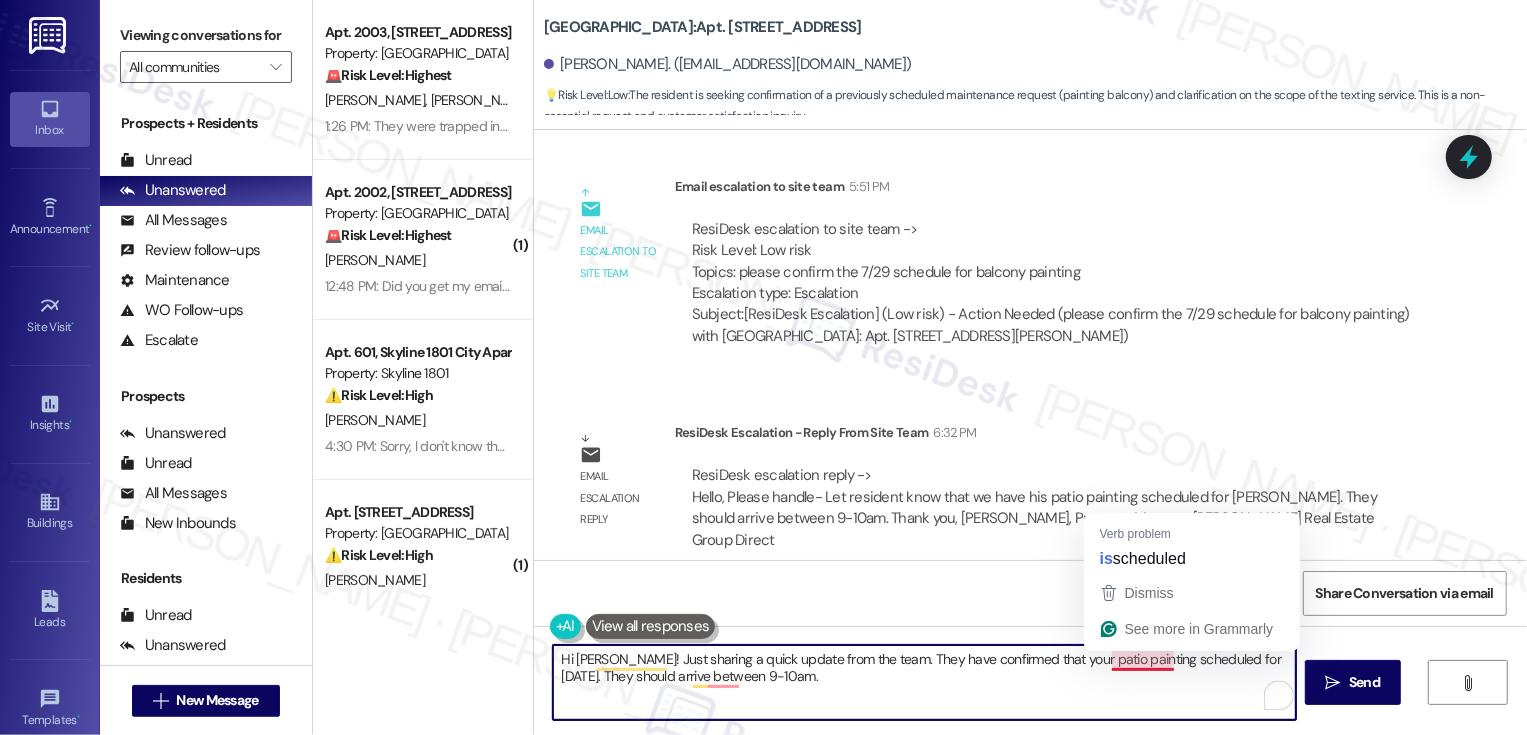 click on "Hi Bill! Just sharing a quick update from the team. They have confirmed that your patio painting scheduled for tomorrow. They should arrive between 9-10am." at bounding box center (924, 682) 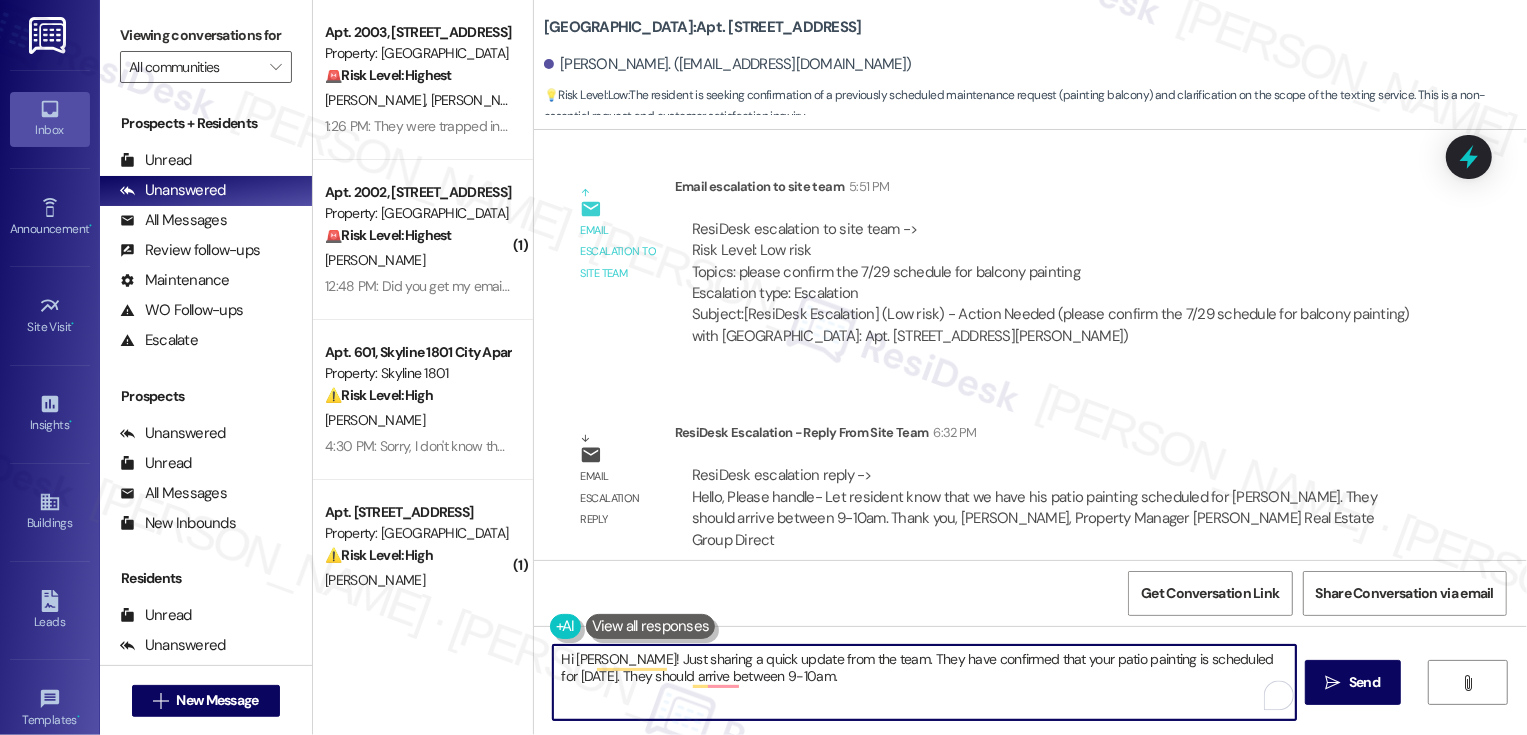click on "Hi Bill! Just sharing a quick update from the team. They have confirmed that your patio painting is scheduled for tomorrow. They should arrive between 9-10am." at bounding box center (924, 682) 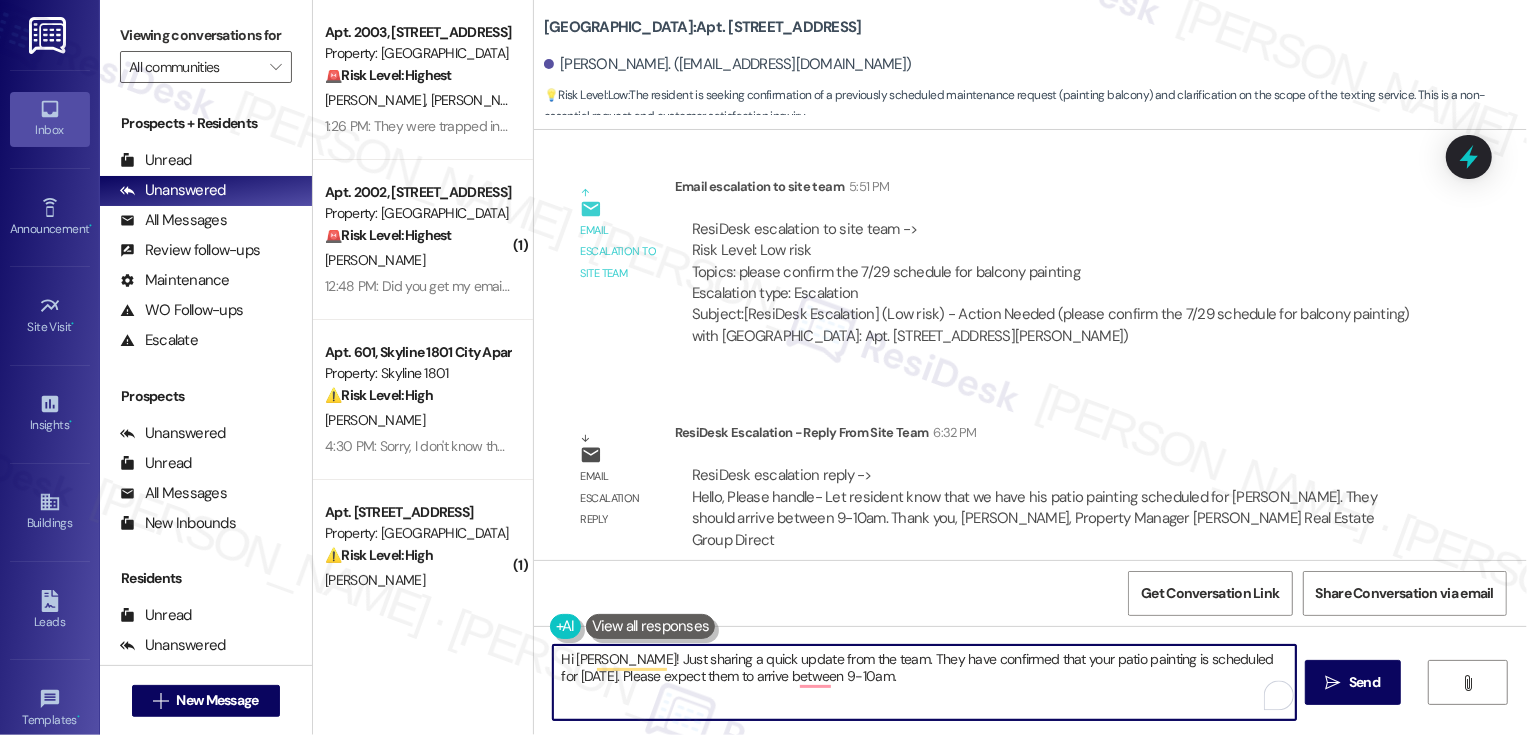 click on "Hi Bill! Just sharing a quick update from the team. They have confirmed that your patio painting is scheduled for tomorrow. Please expect them to arrive between 9-10am." at bounding box center (924, 682) 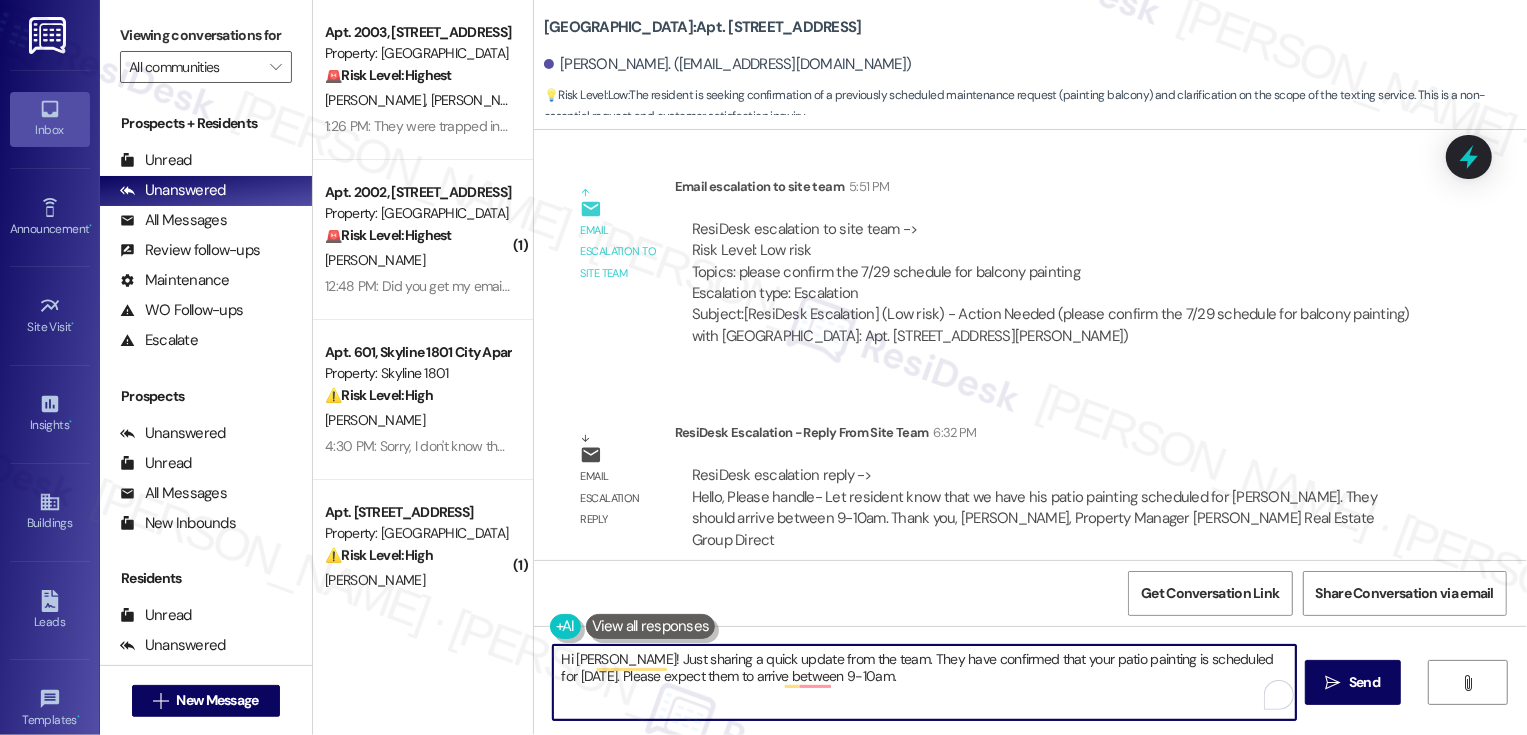 click on "Hi Bill! Just sharing a quick update from the team. They have confirmed that your patio painting is scheduled for tomorrow. Please expect them to arrive between 9-10am." at bounding box center (924, 682) 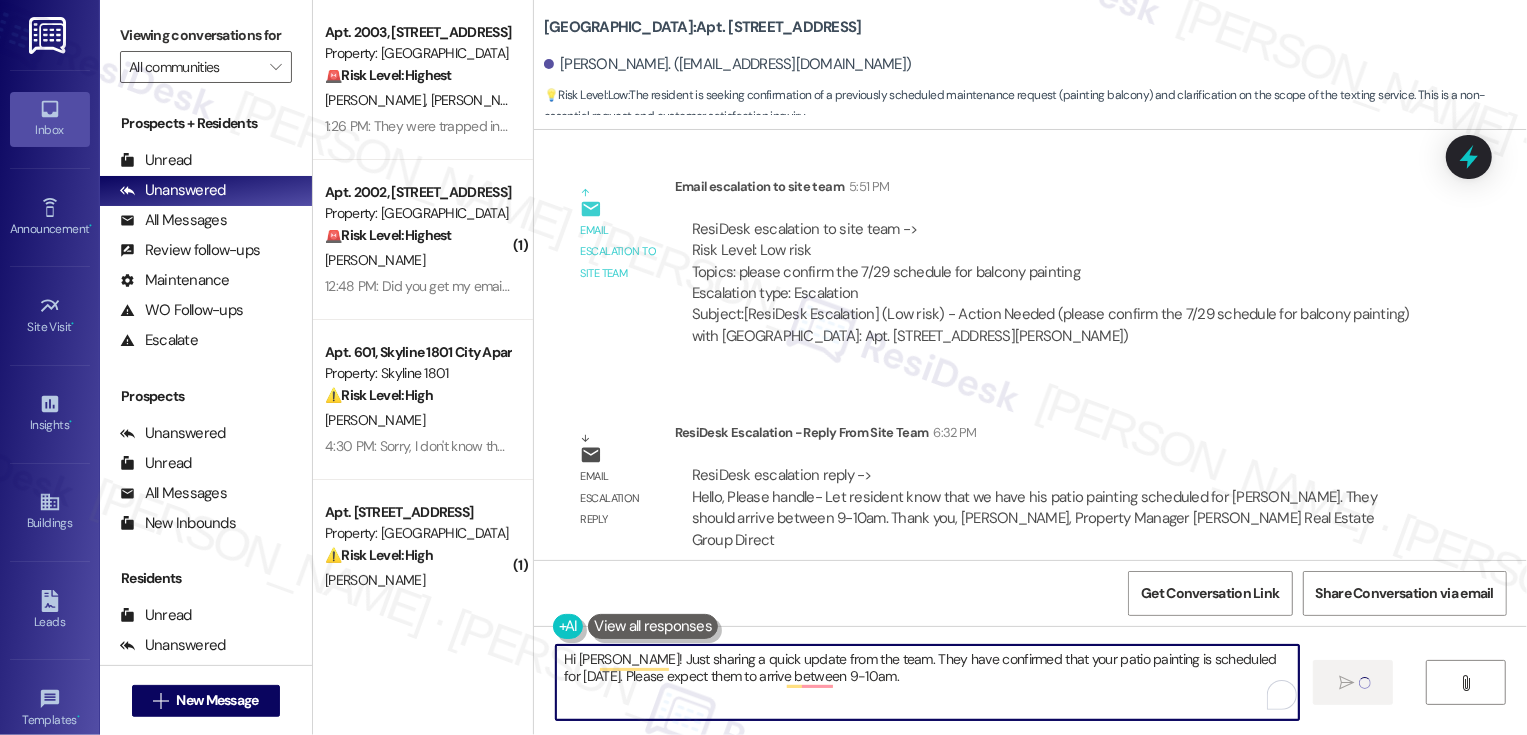 type on "Hi Bill! Just sharing a quick update from the team. They have confirmed that your patio painting is scheduled for tomorrow. Please expect them to arrive between 9-10am." 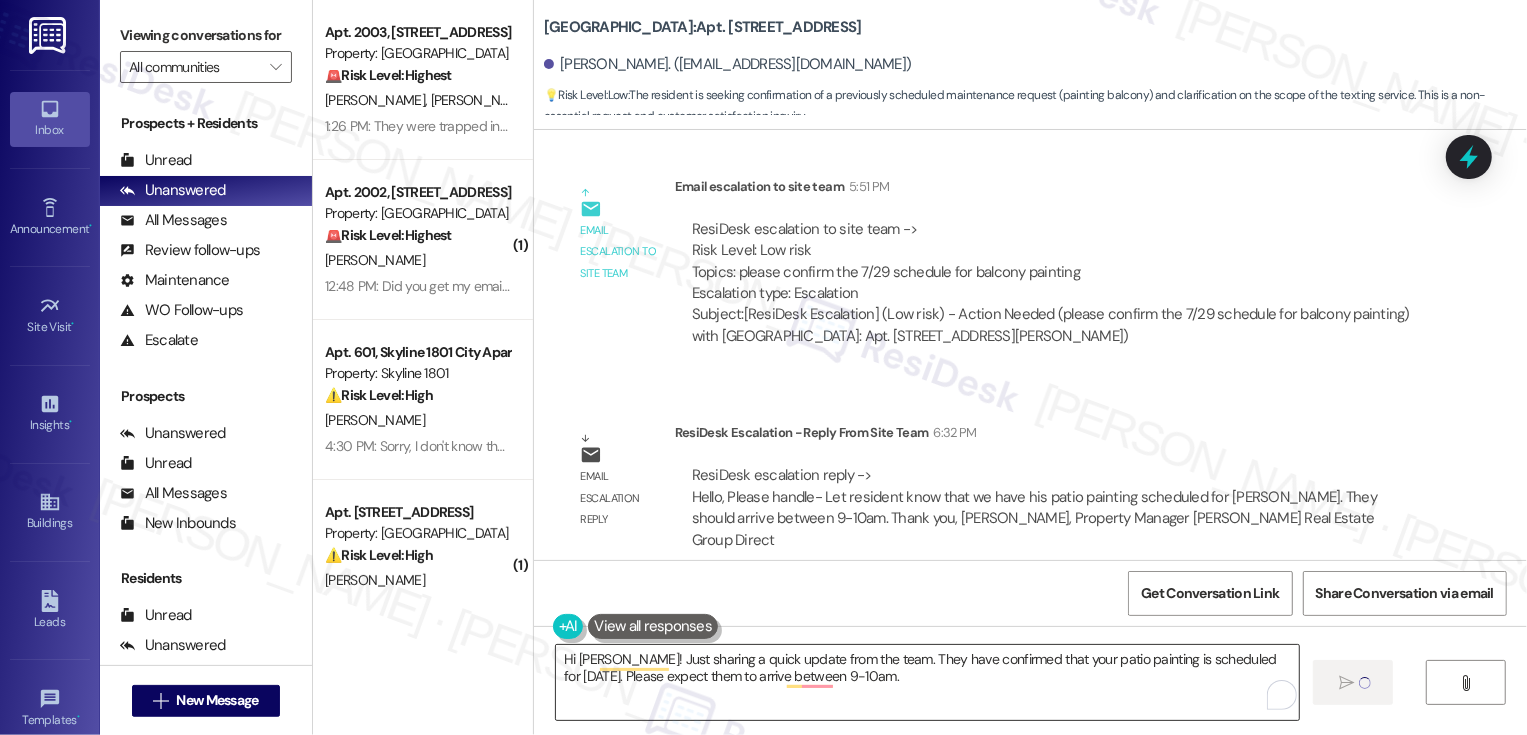 type 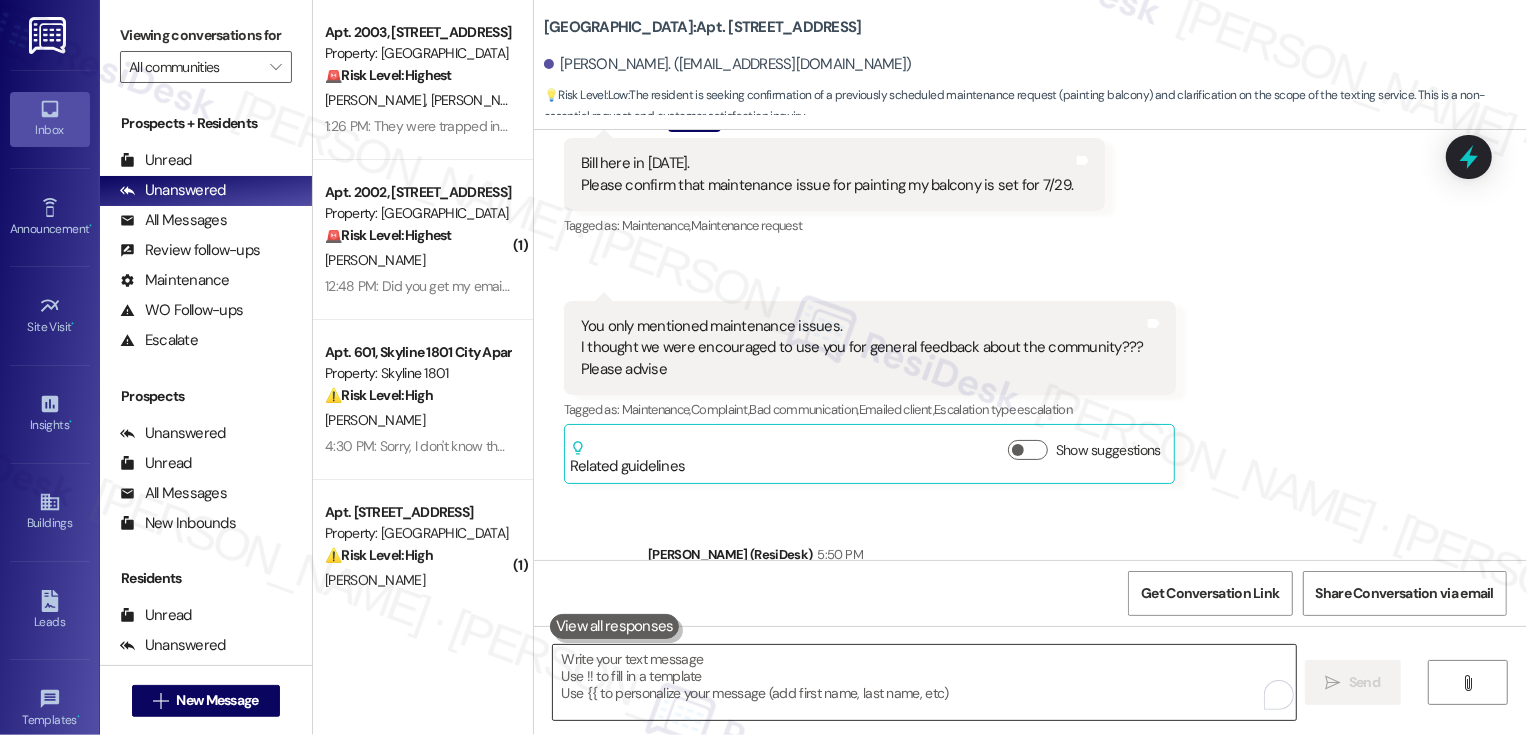 scroll, scrollTop: 352, scrollLeft: 0, axis: vertical 